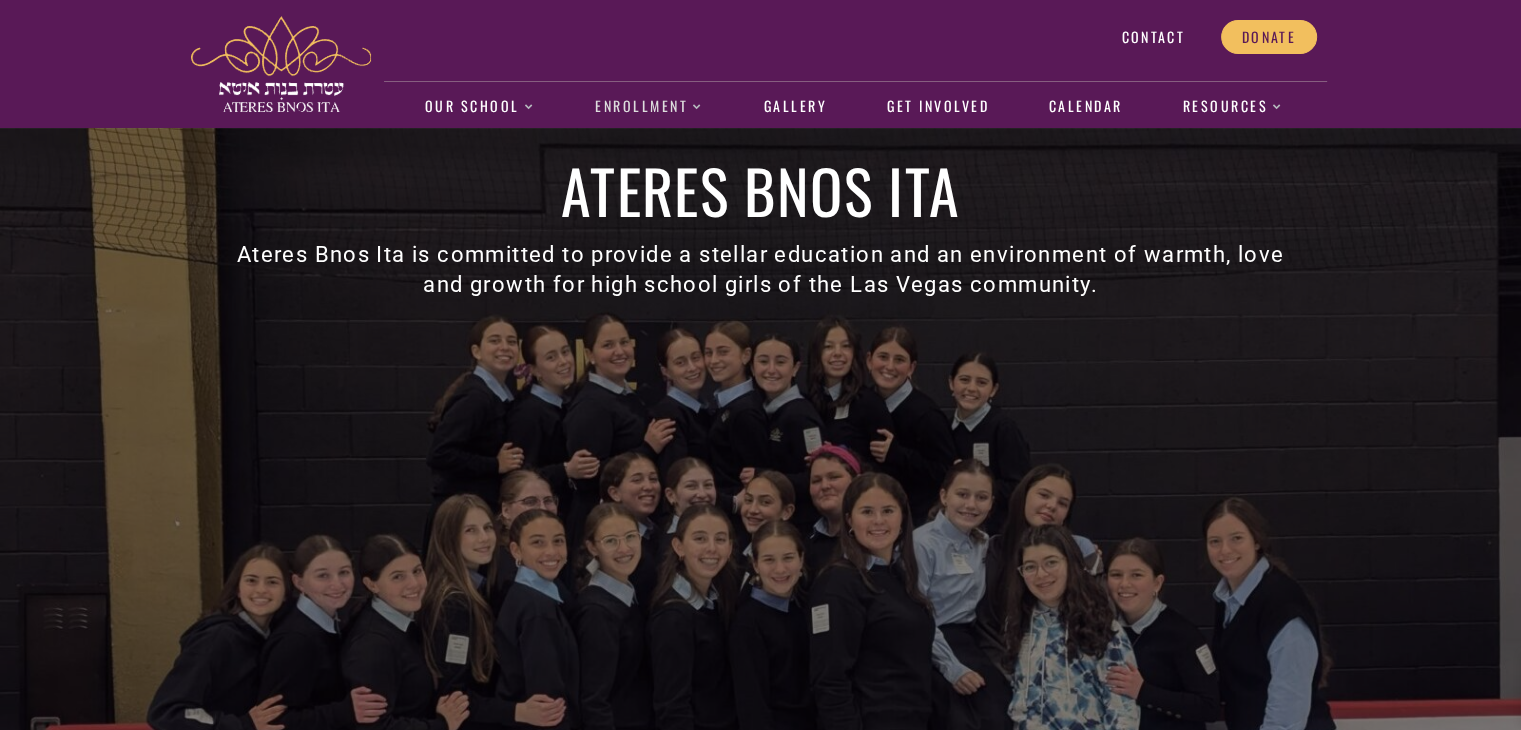 scroll, scrollTop: 0, scrollLeft: 0, axis: both 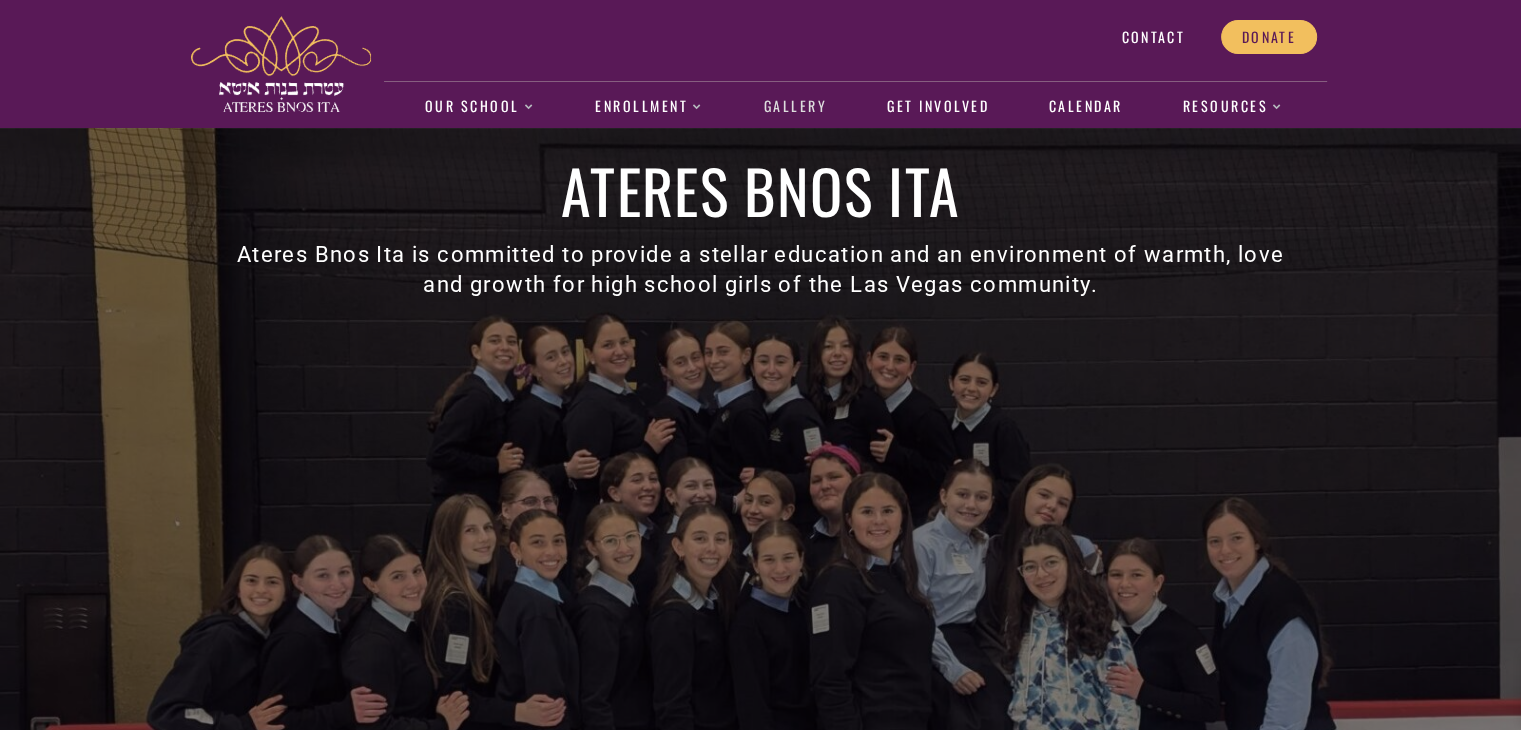 click on "Gallery" at bounding box center [795, 107] 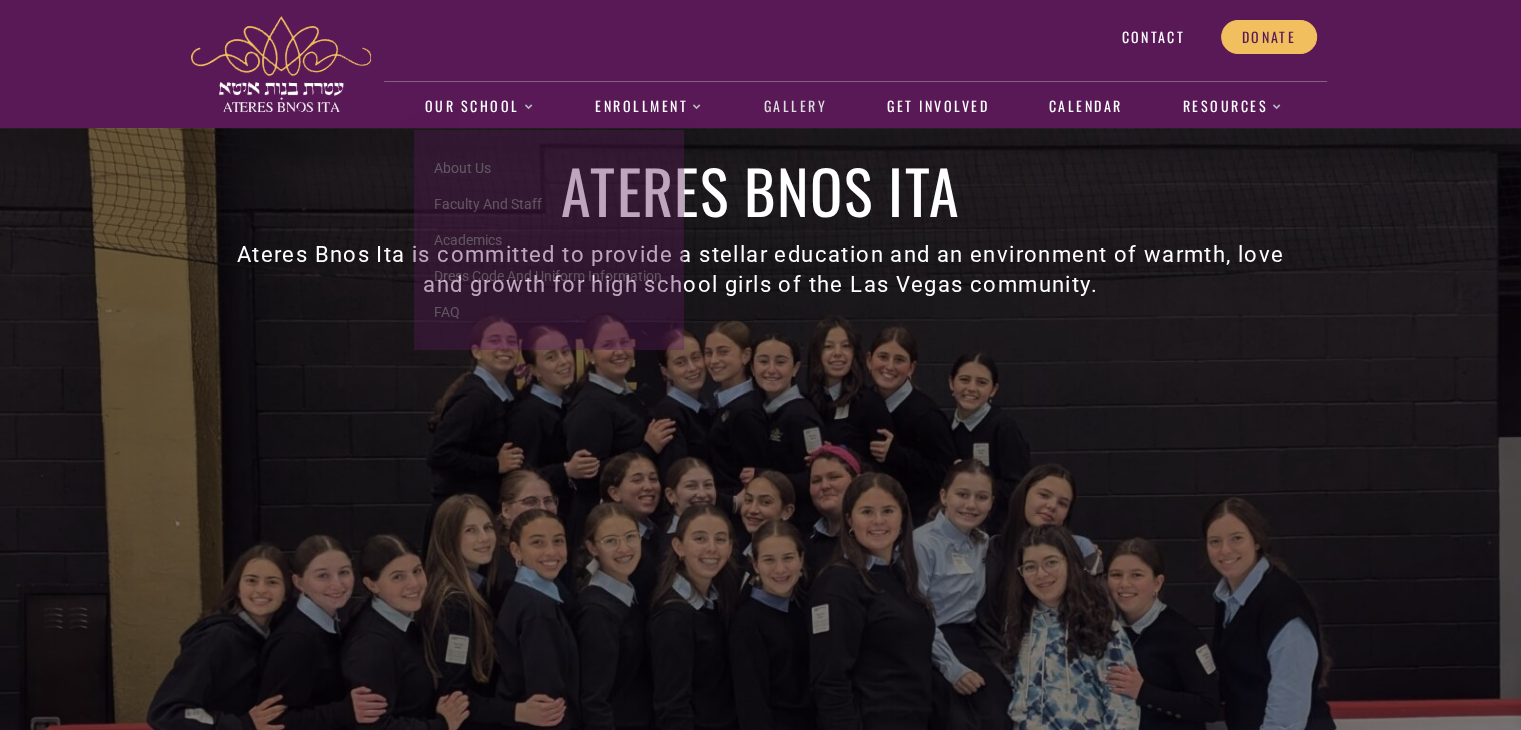 click on "Gallery" at bounding box center [795, 107] 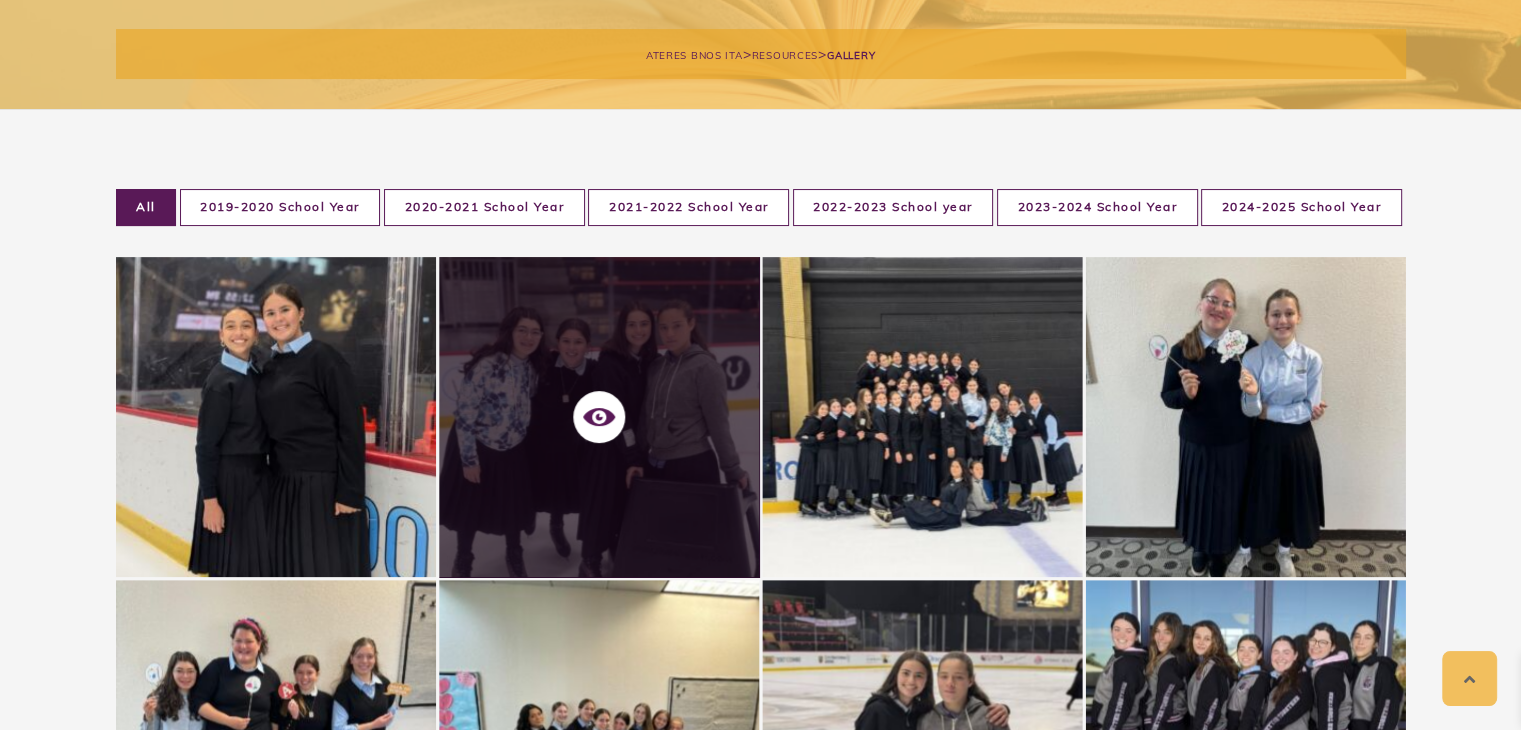 scroll, scrollTop: 258, scrollLeft: 0, axis: vertical 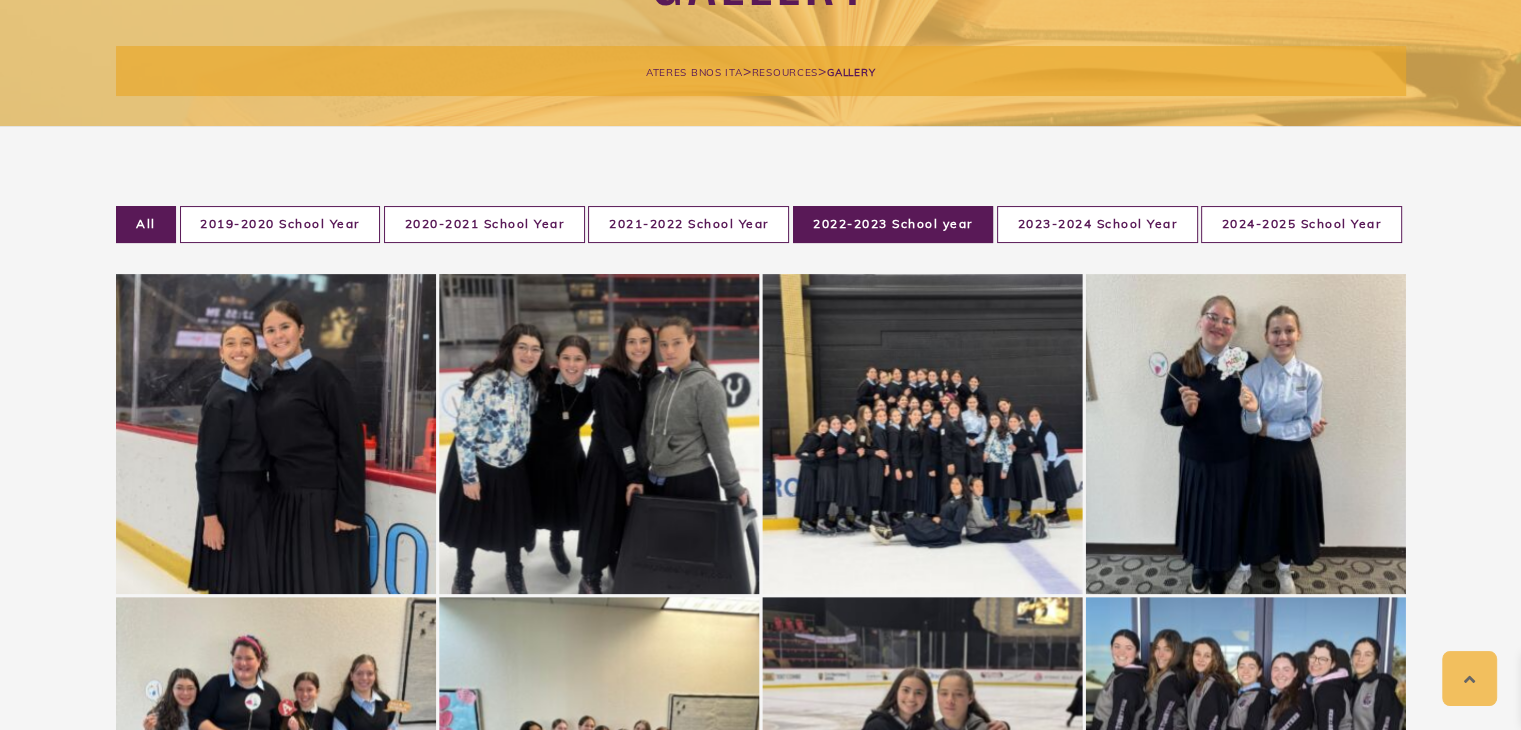 click on "2022-2023 School year" at bounding box center (893, 224) 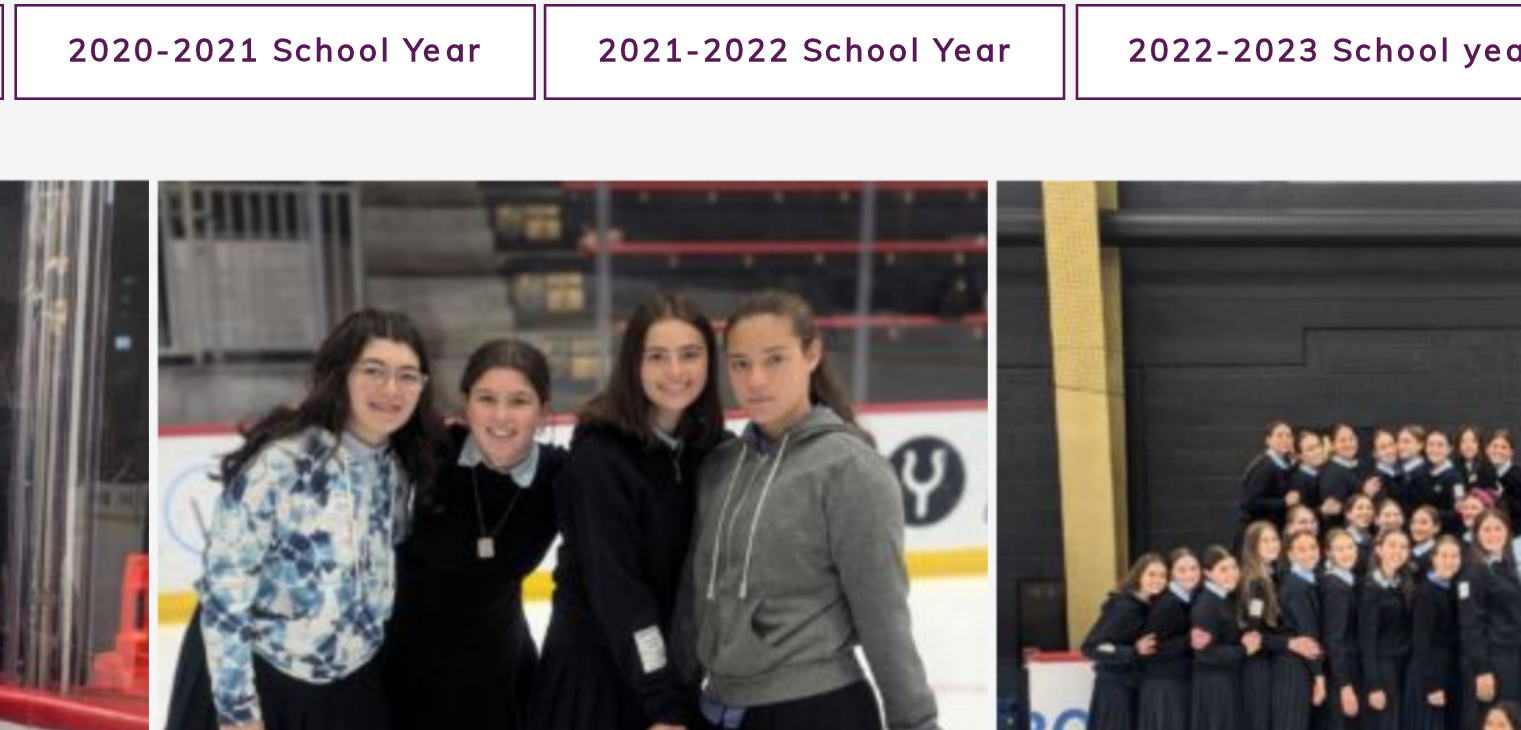 scroll, scrollTop: 212, scrollLeft: 0, axis: vertical 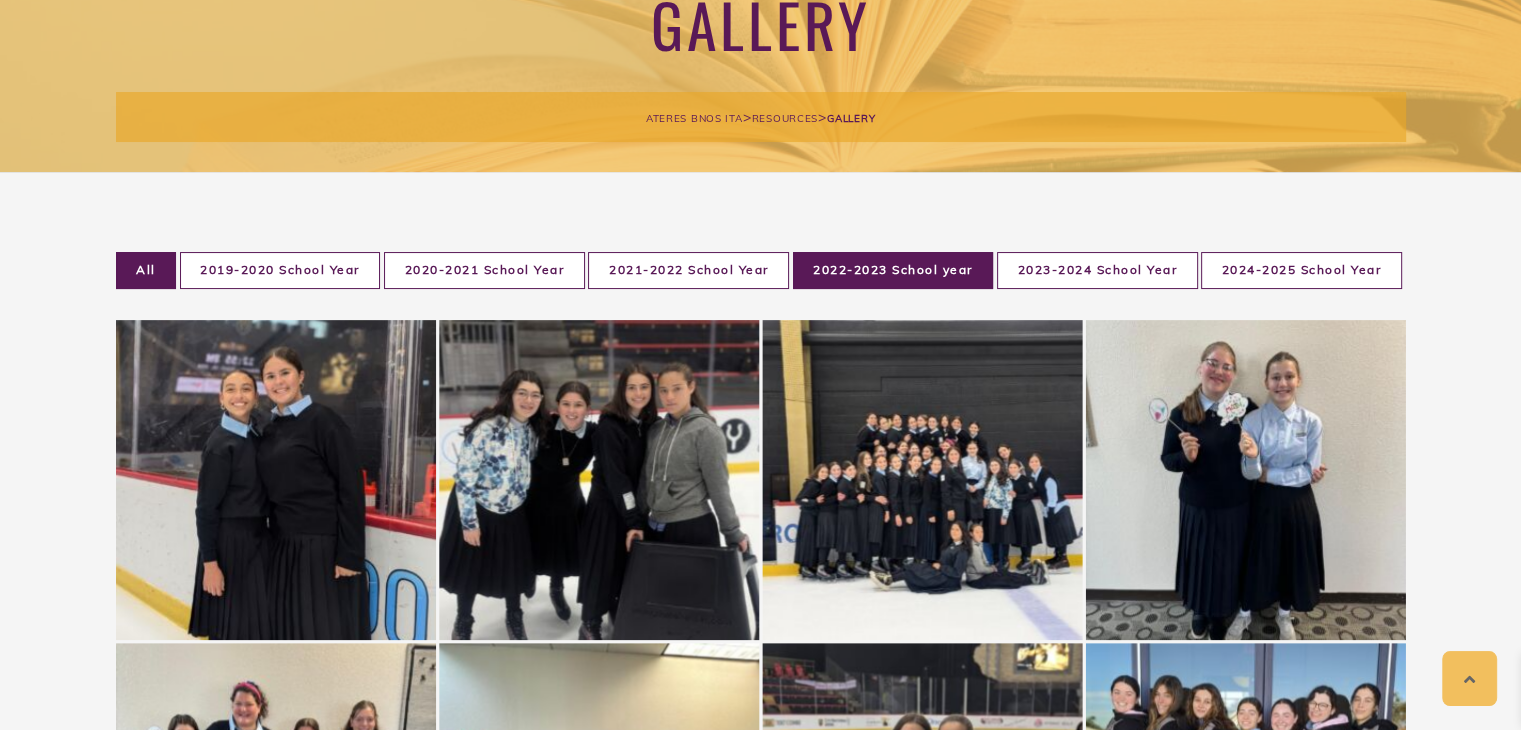 click on "2022-2023 School year" at bounding box center (893, 270) 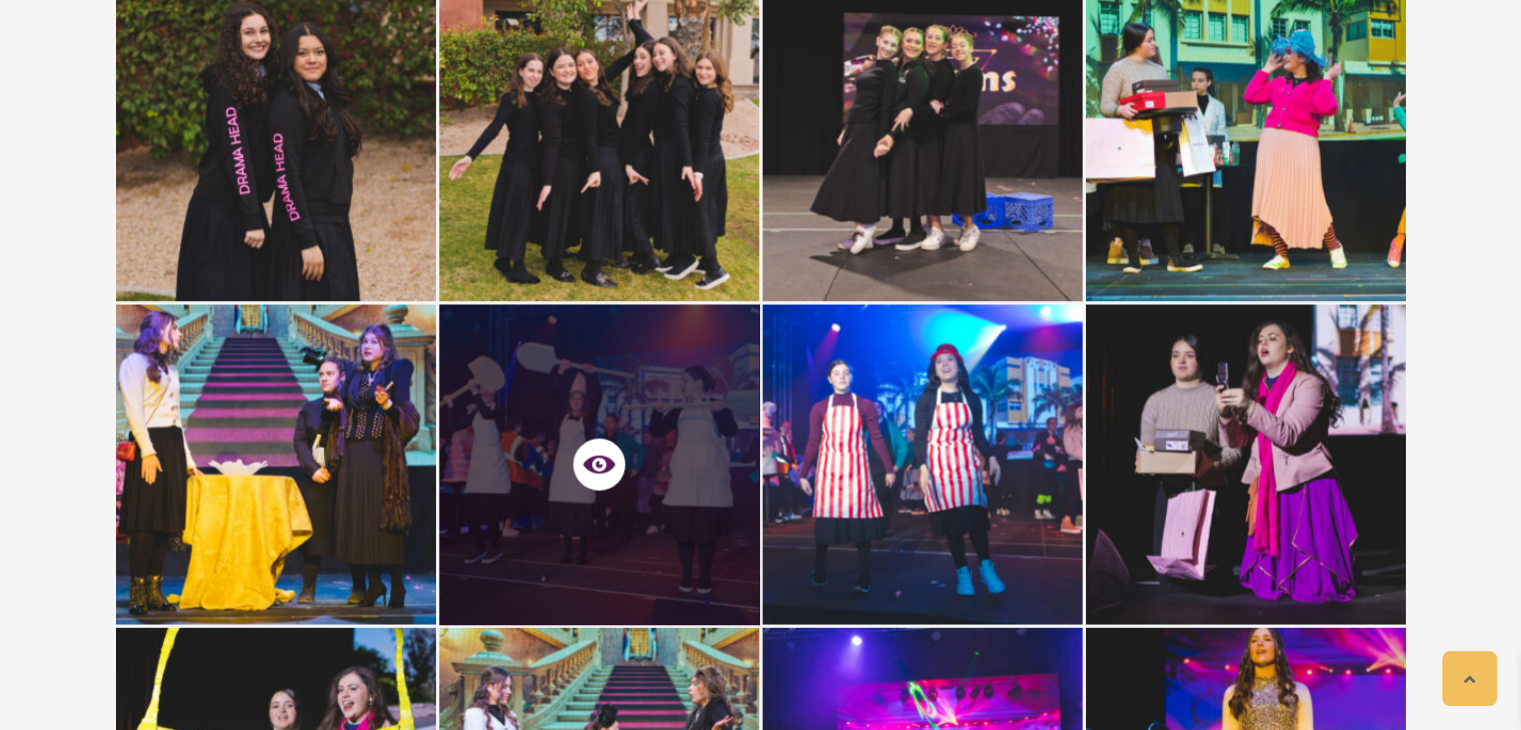 scroll, scrollTop: 7338, scrollLeft: 0, axis: vertical 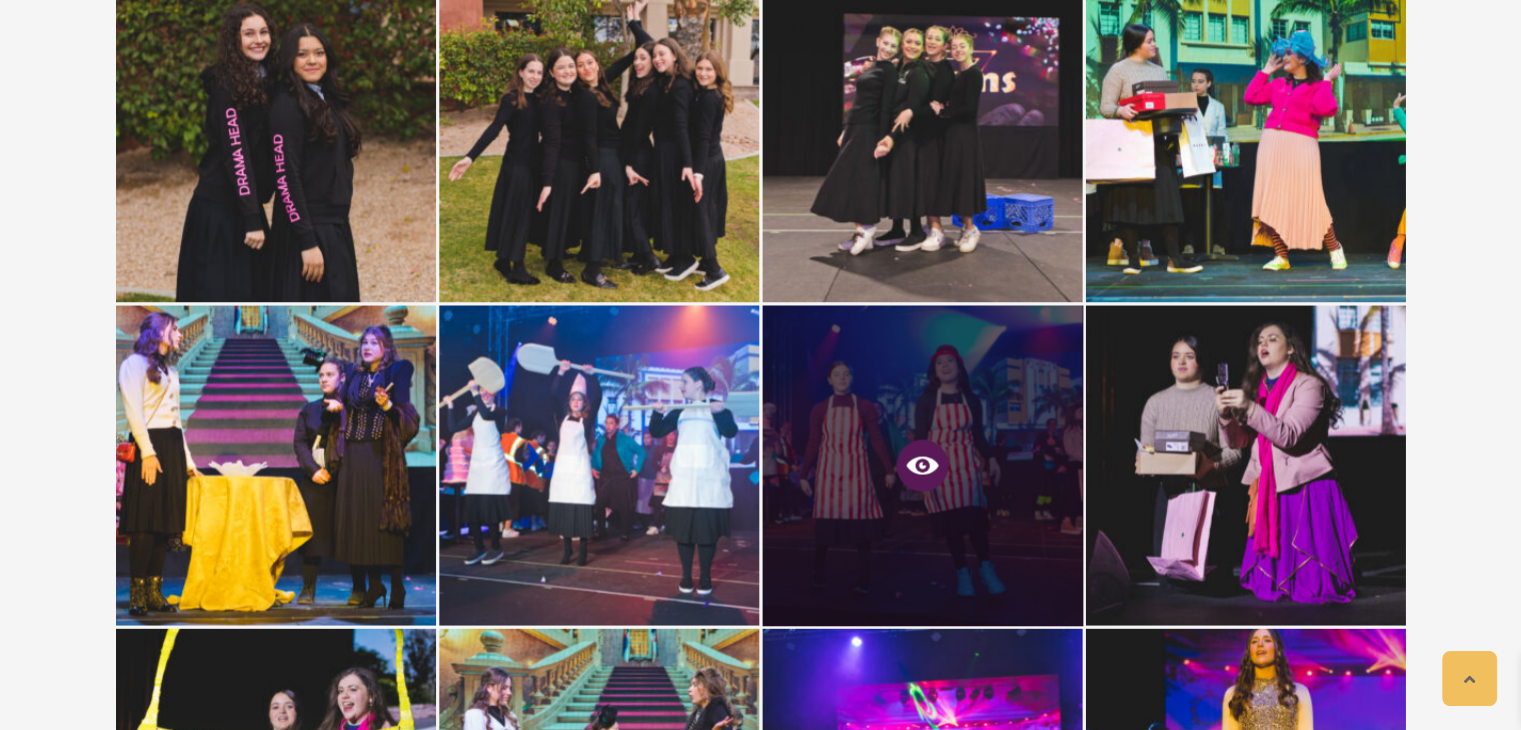 click 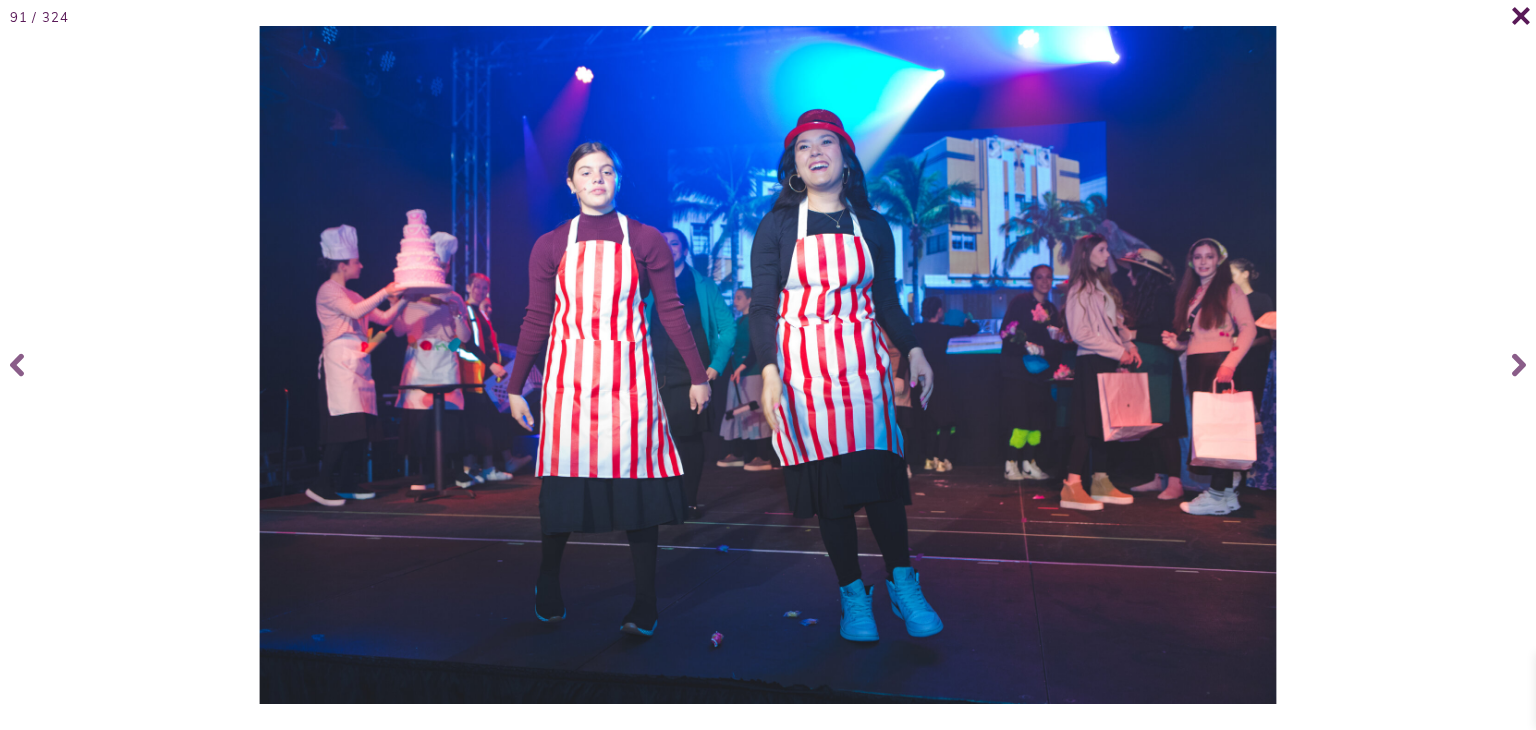 click 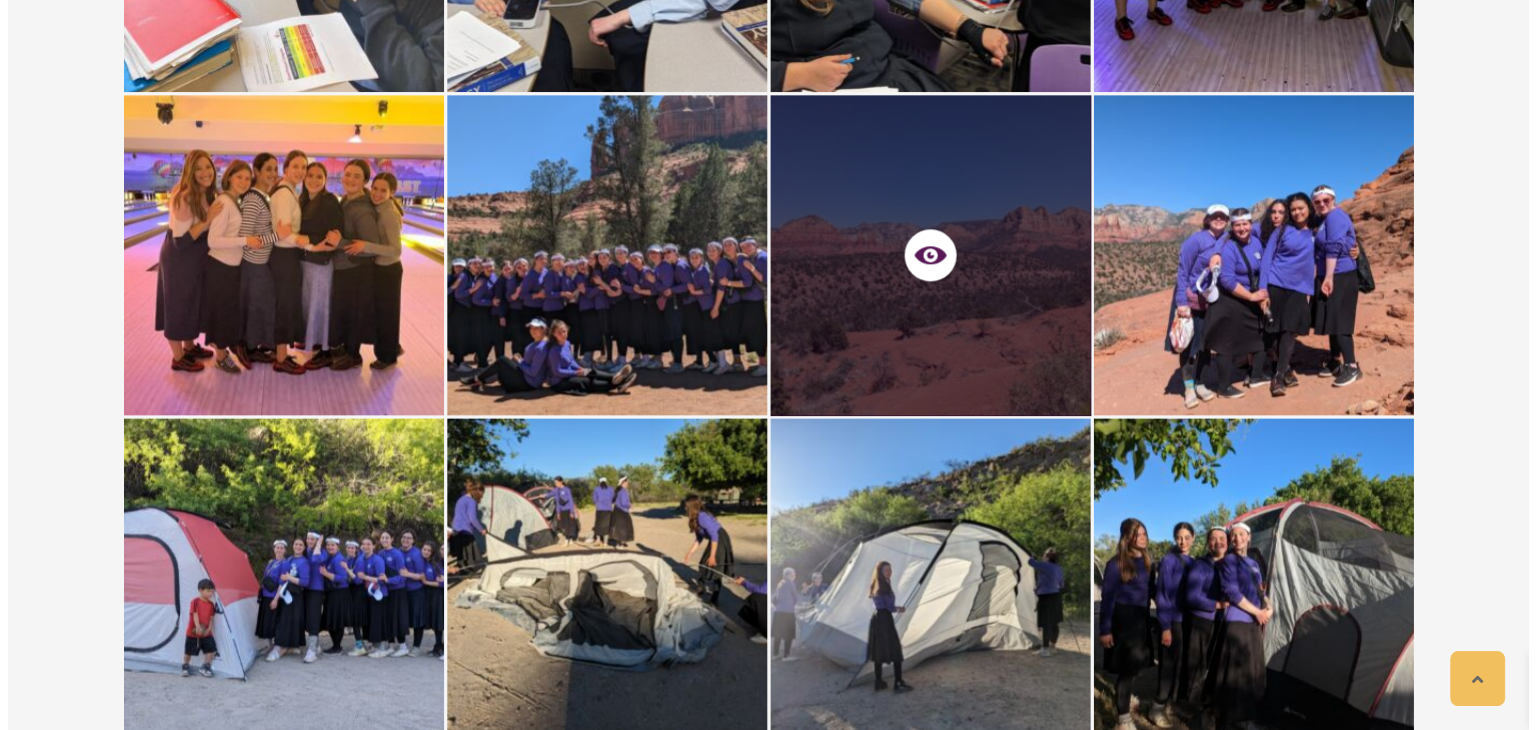 scroll, scrollTop: 11751, scrollLeft: 0, axis: vertical 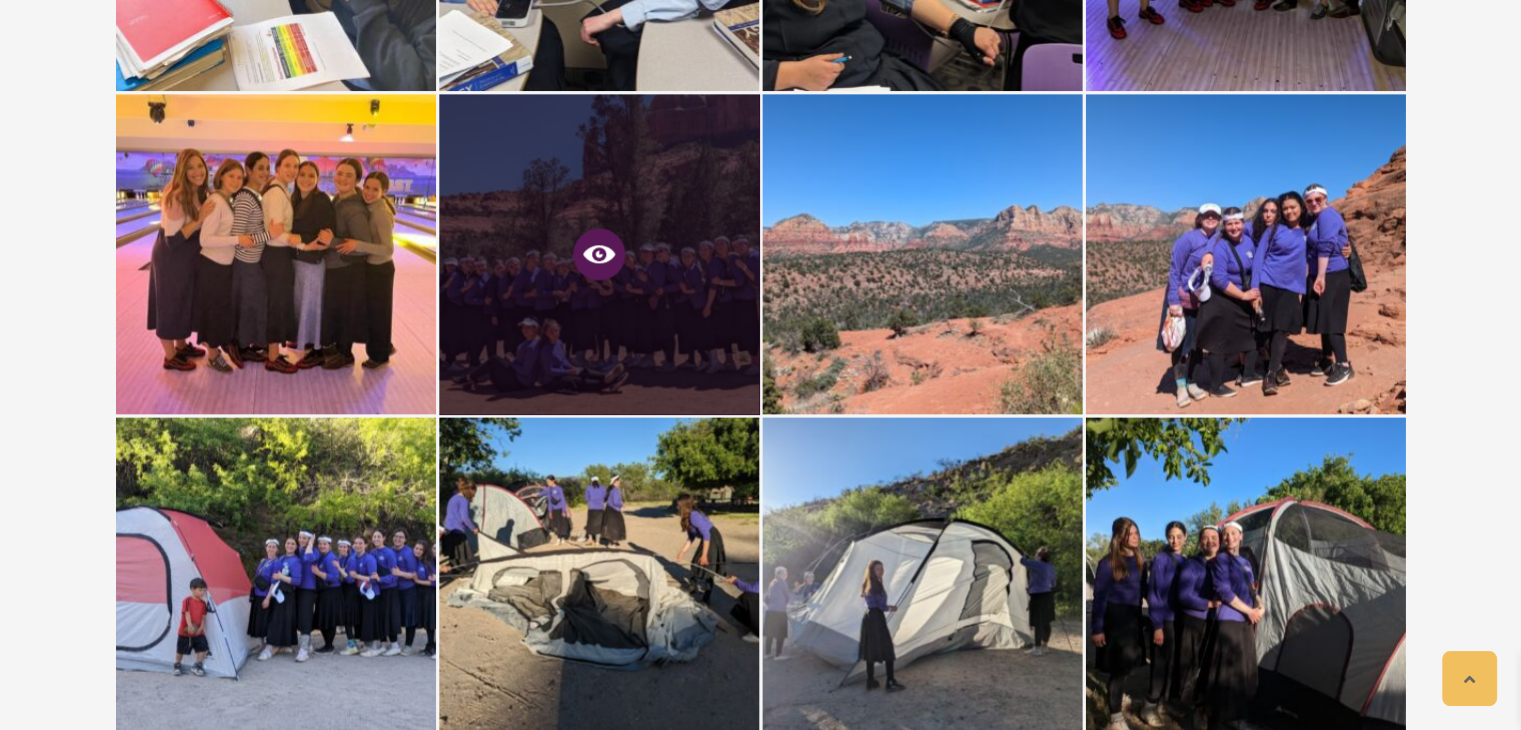click 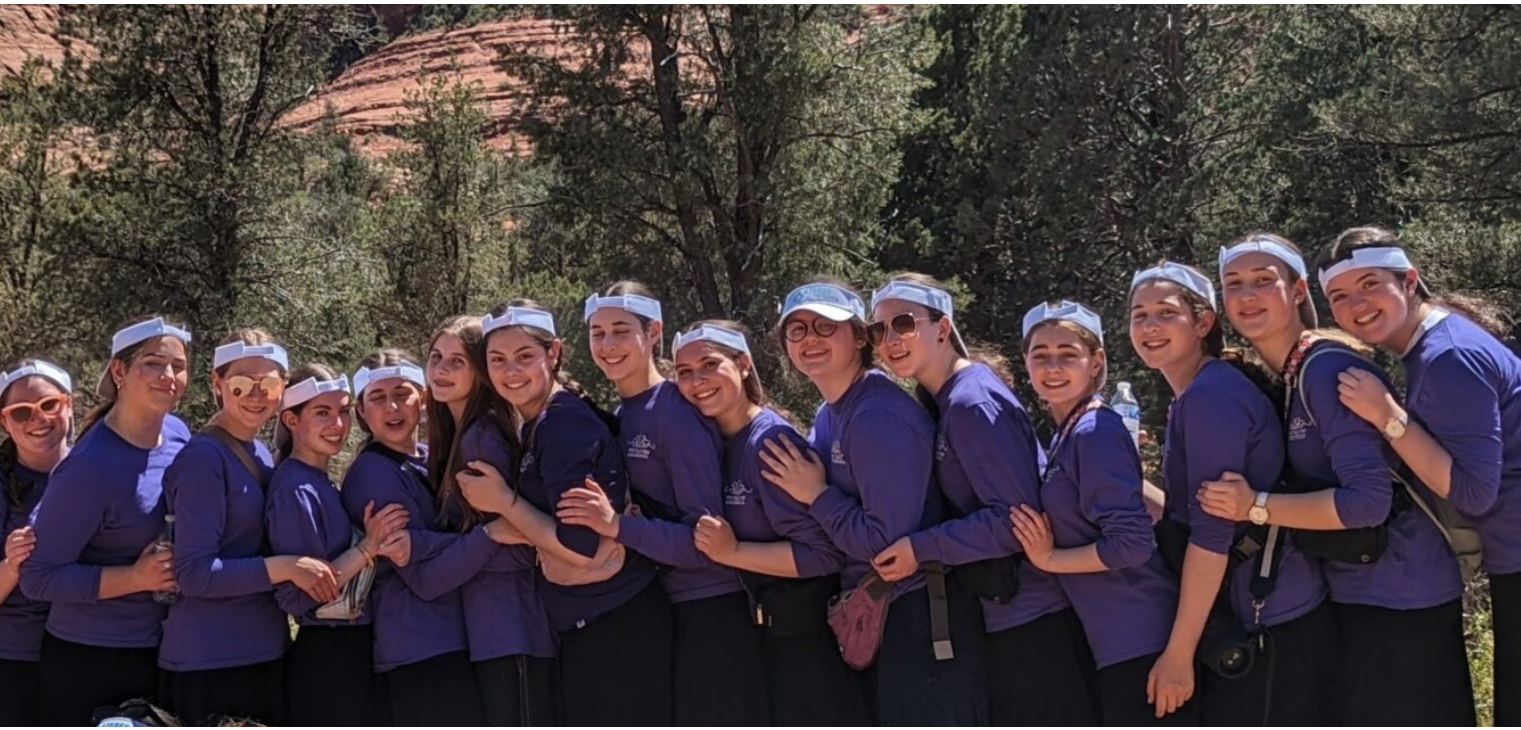 scroll, scrollTop: 11750, scrollLeft: 0, axis: vertical 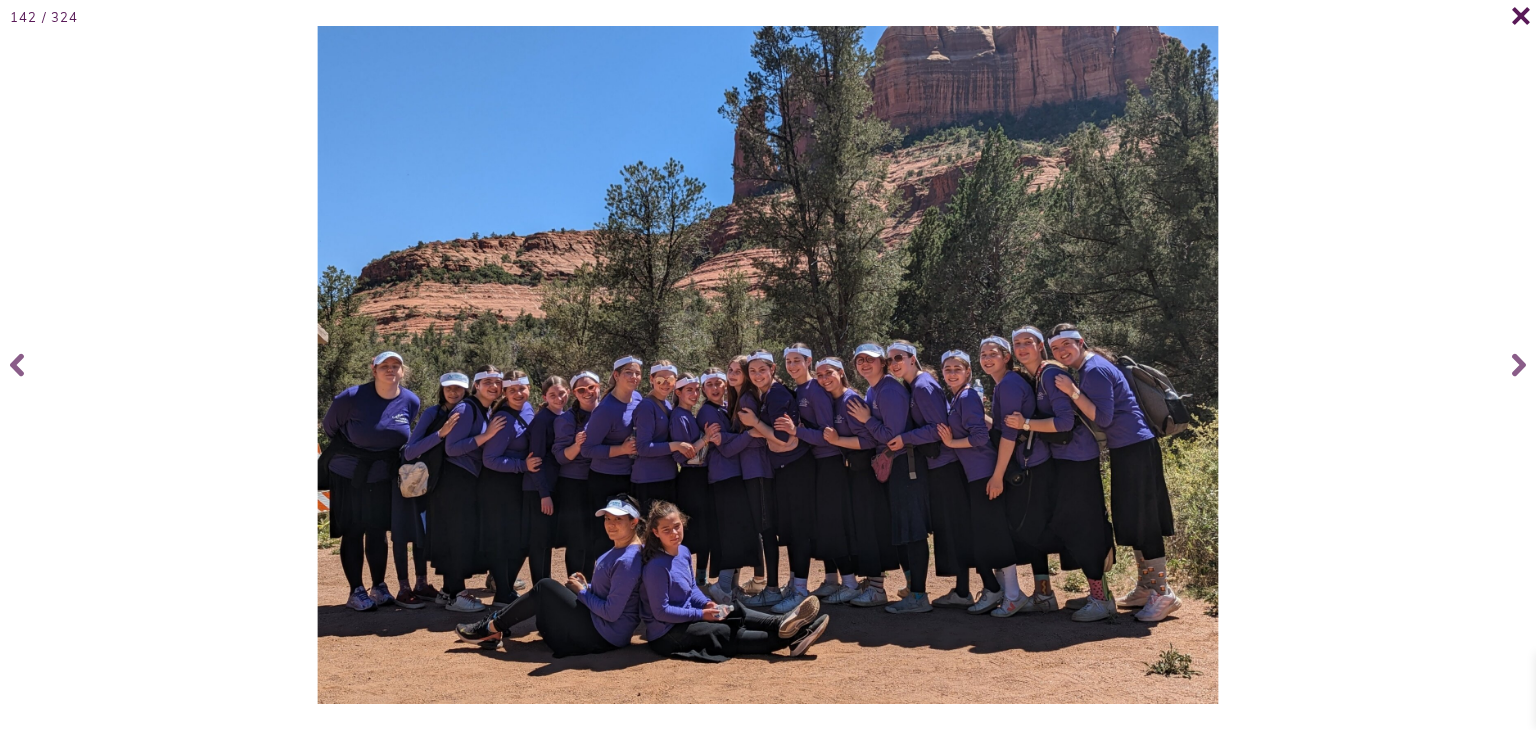 click 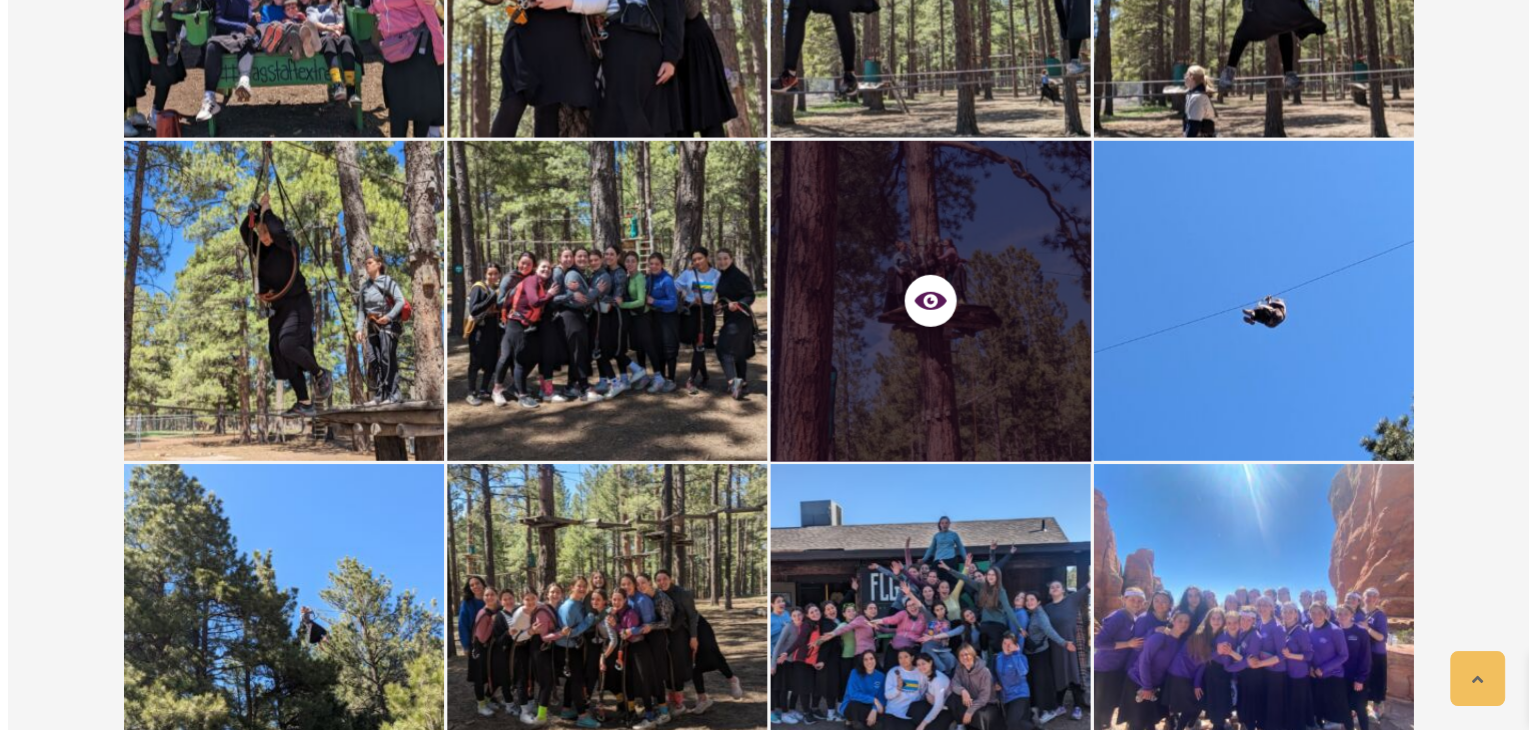 scroll, scrollTop: 13053, scrollLeft: 0, axis: vertical 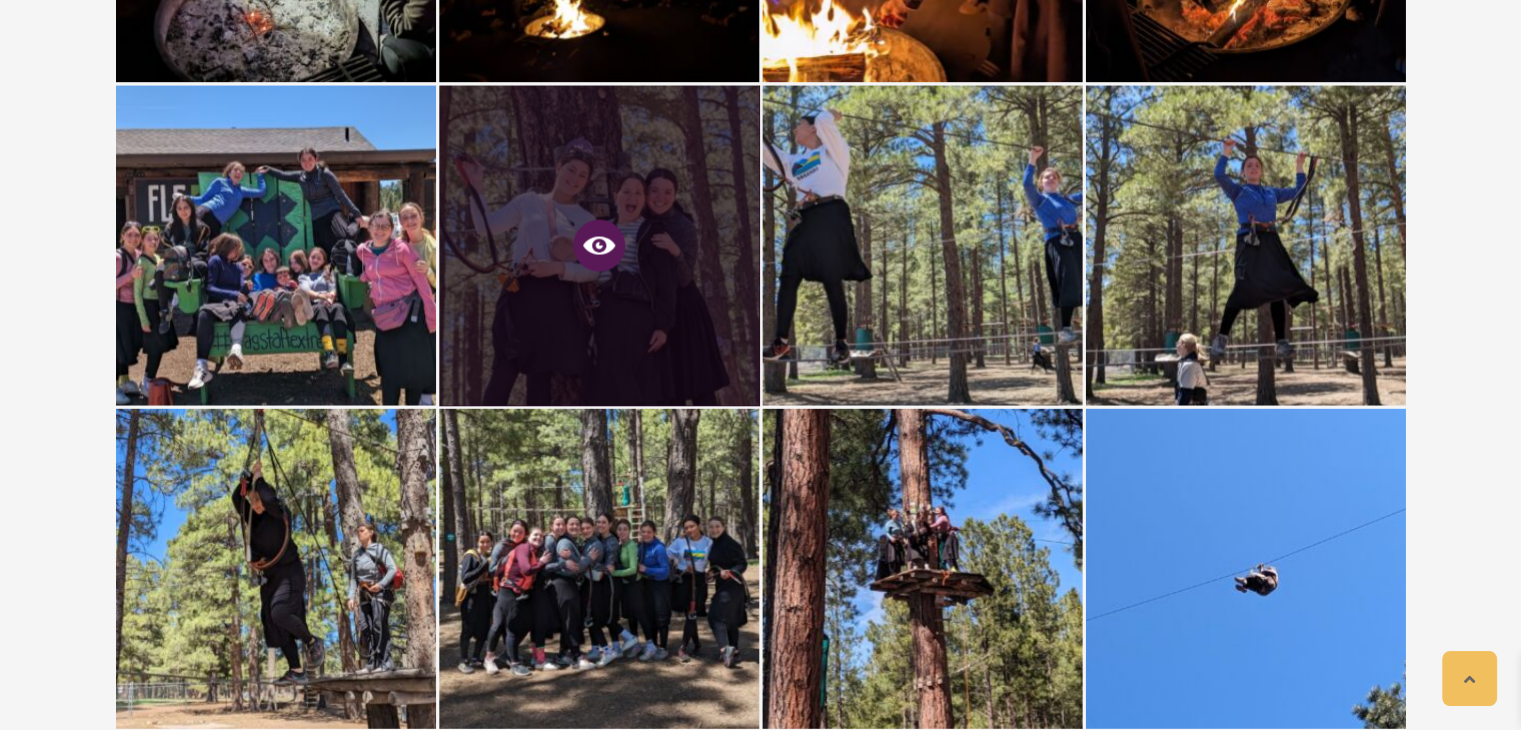 click 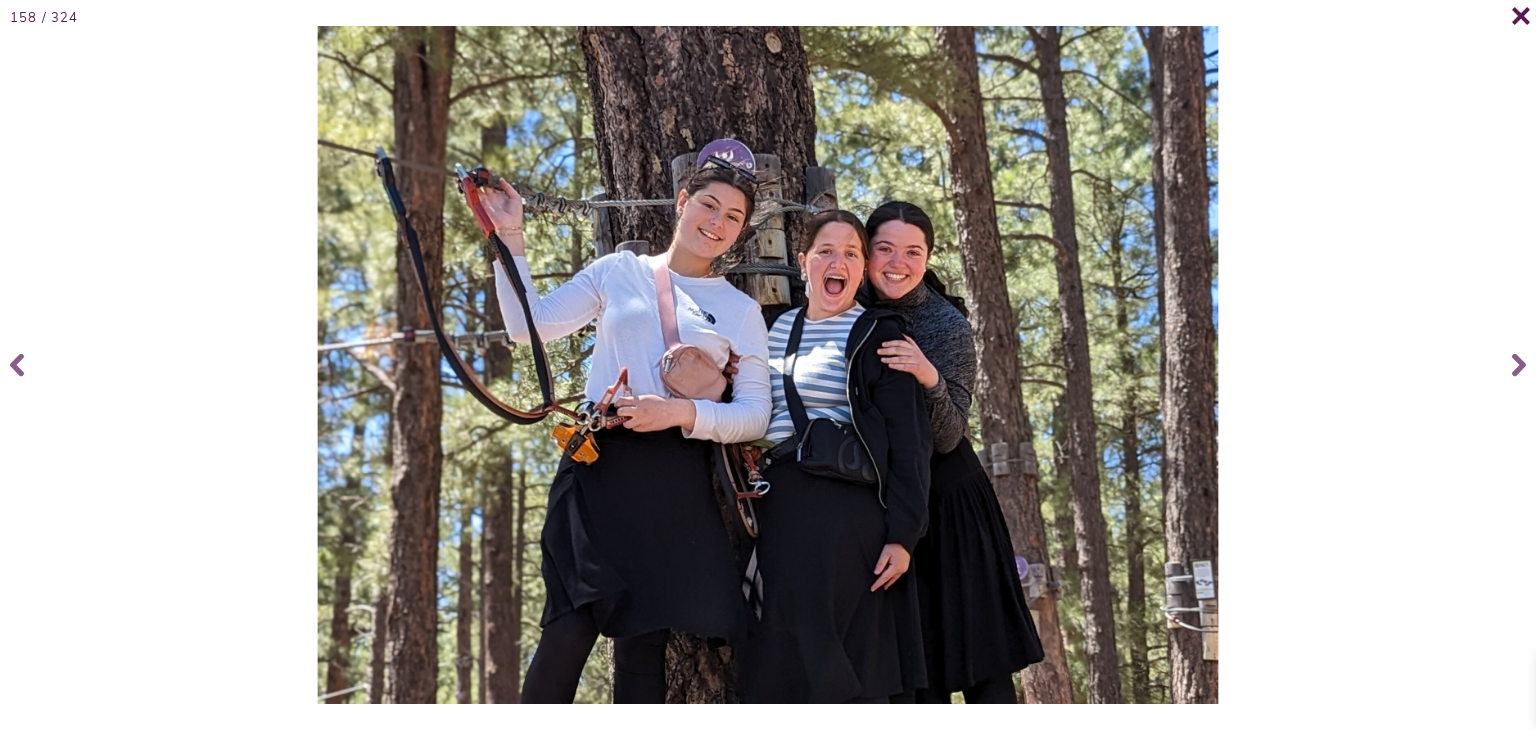 click 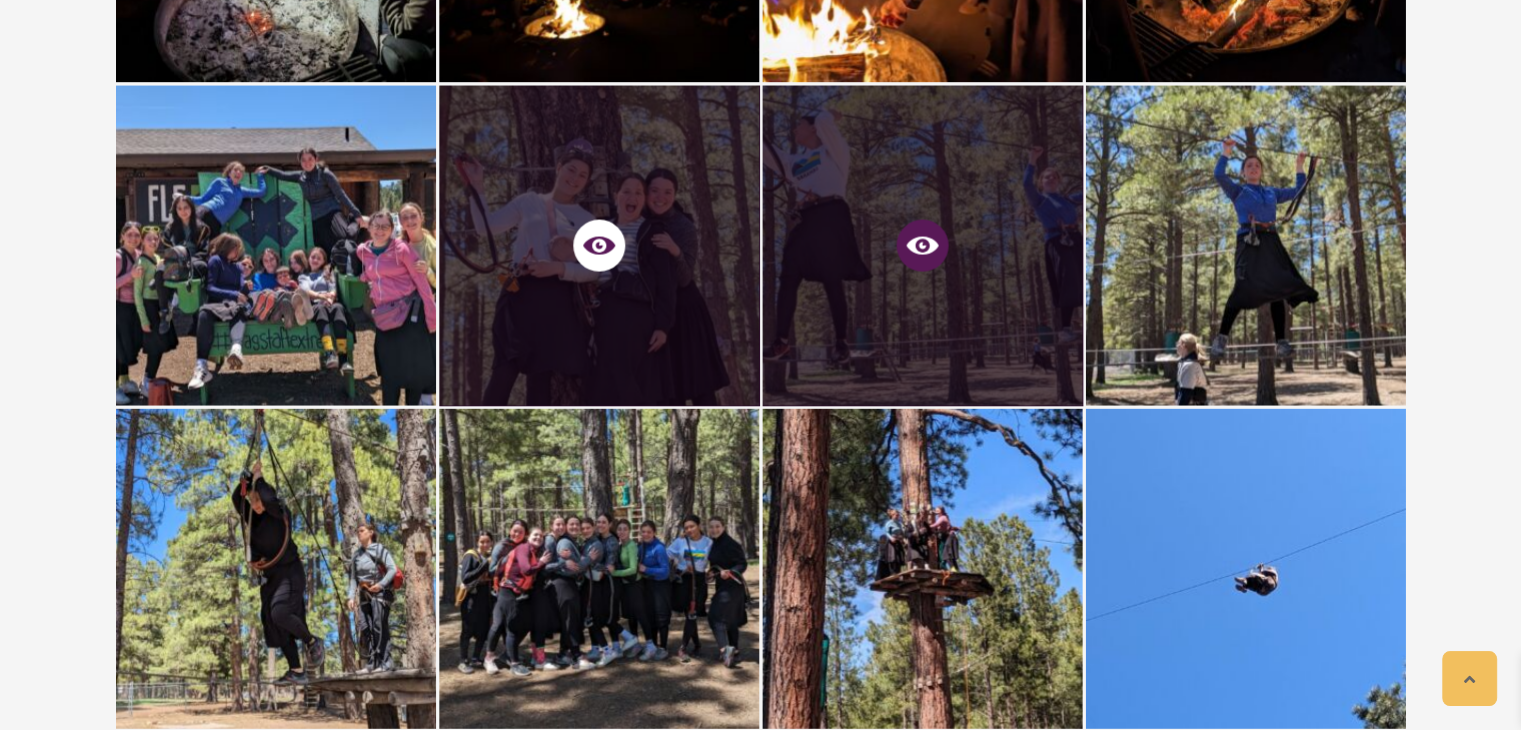 click 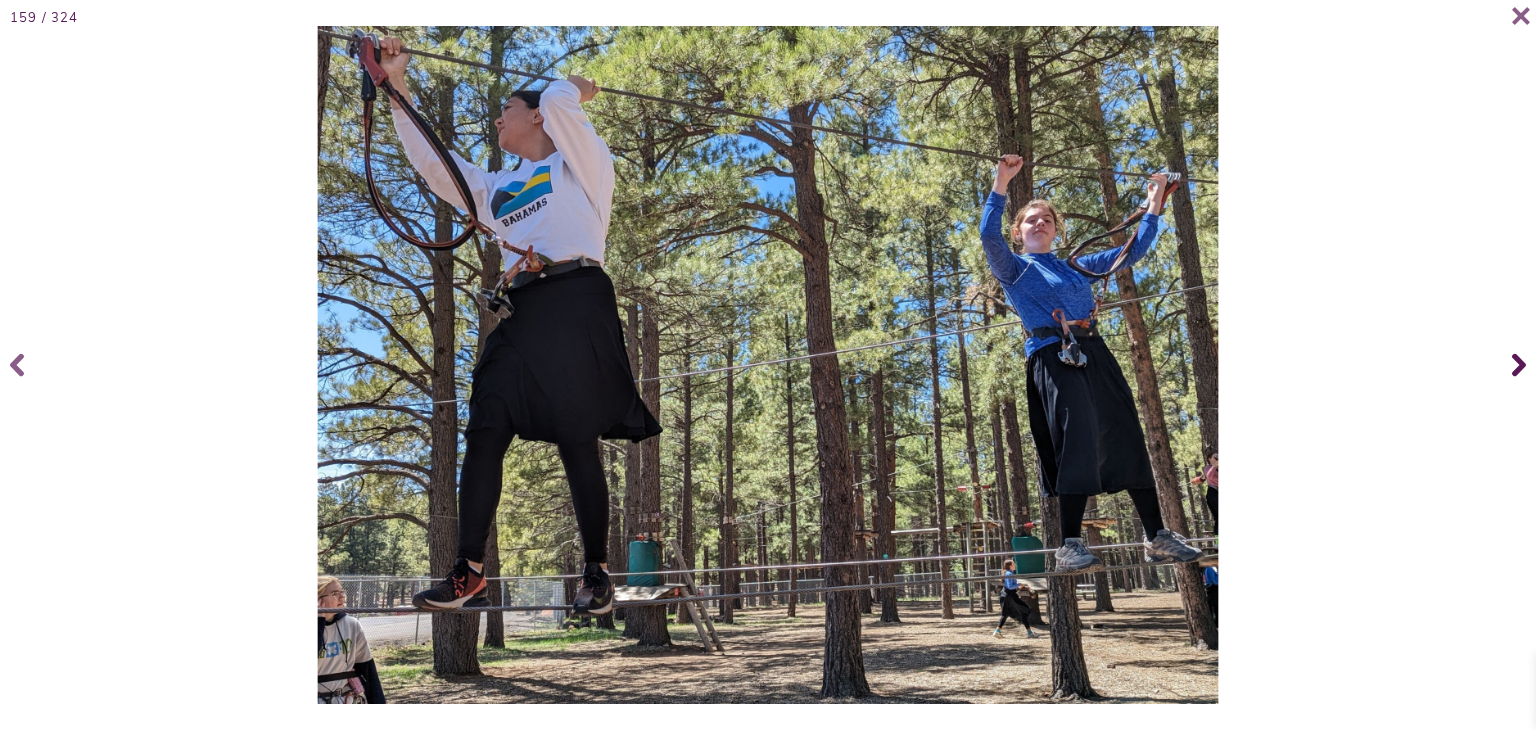 click at bounding box center (1516, 365) 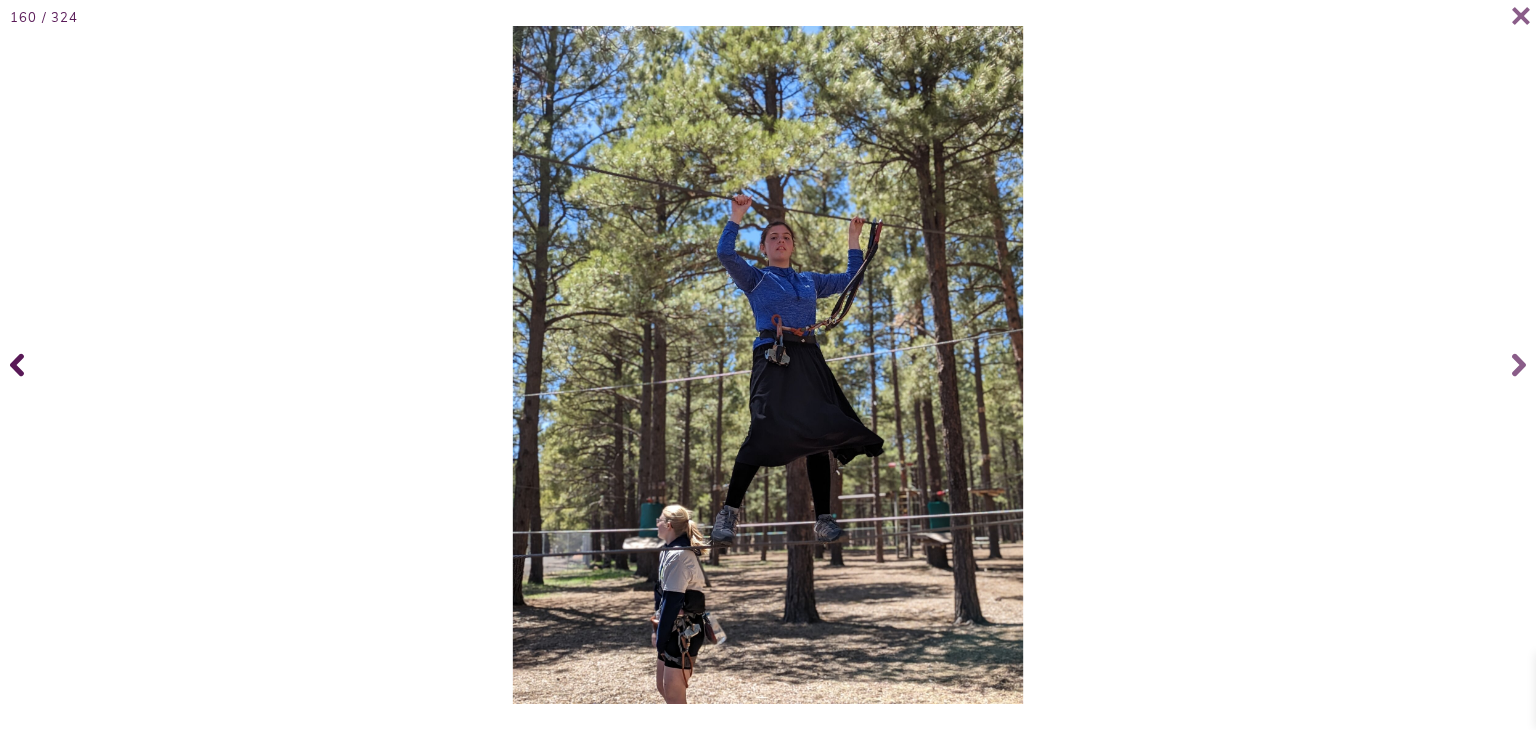 click at bounding box center [20, 365] 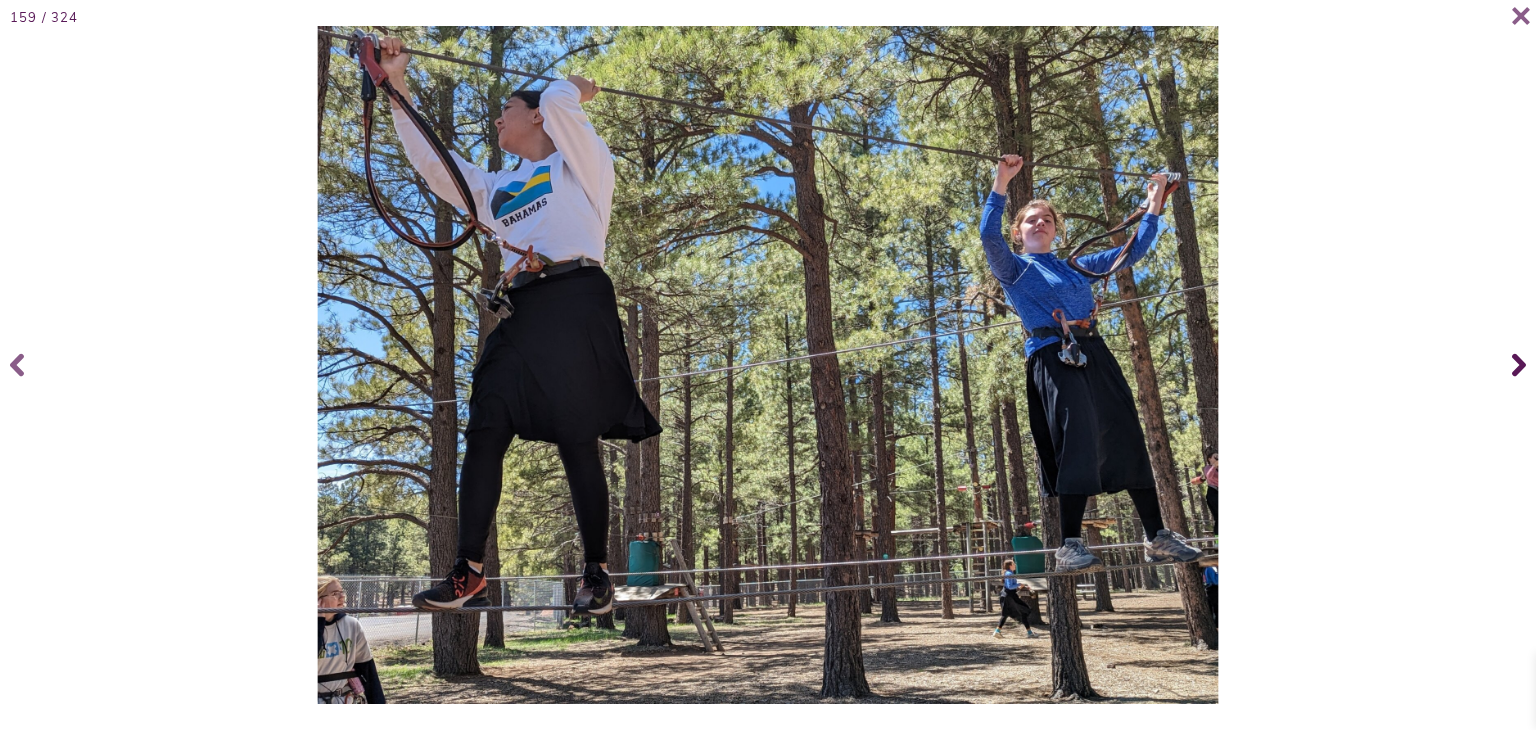 click at bounding box center (1516, 365) 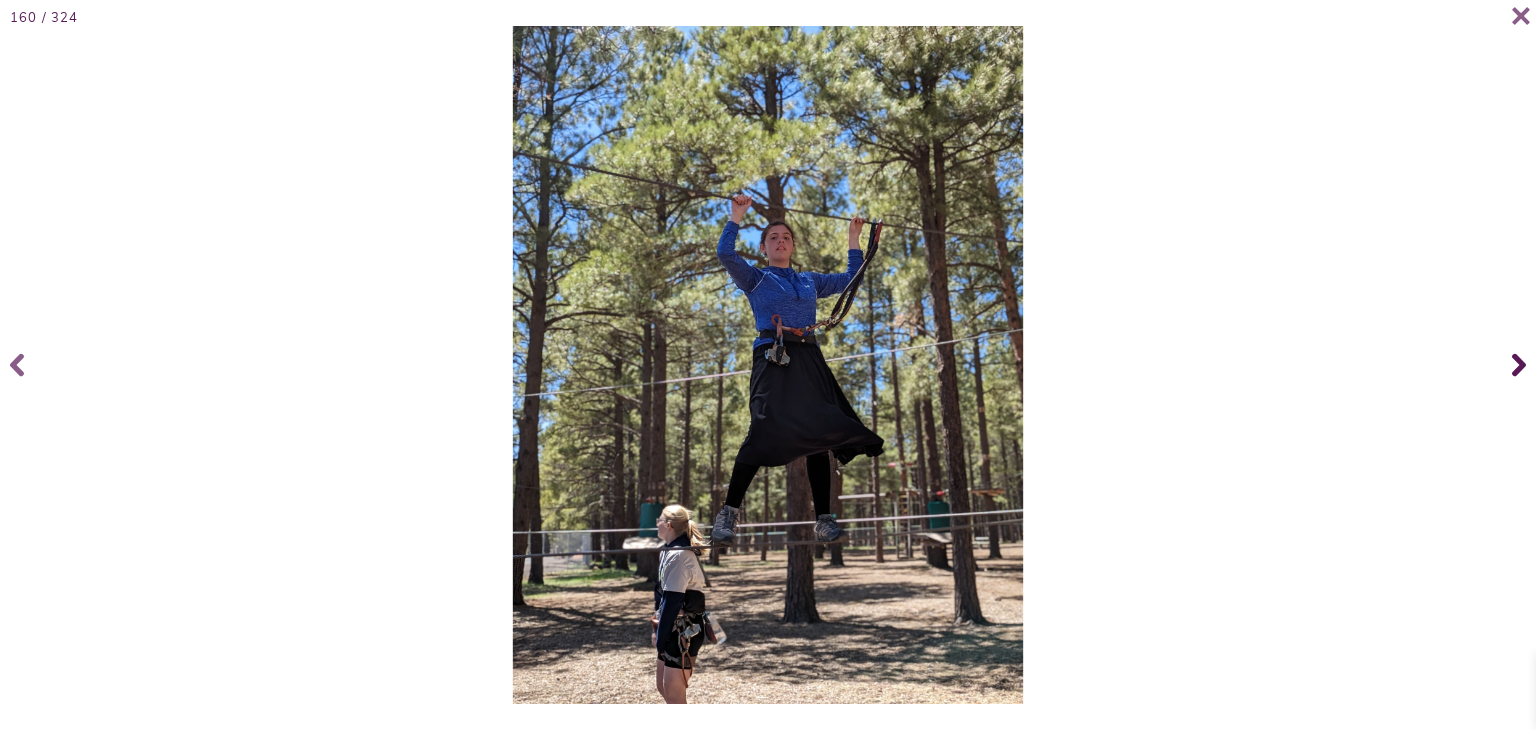 click at bounding box center [1516, 365] 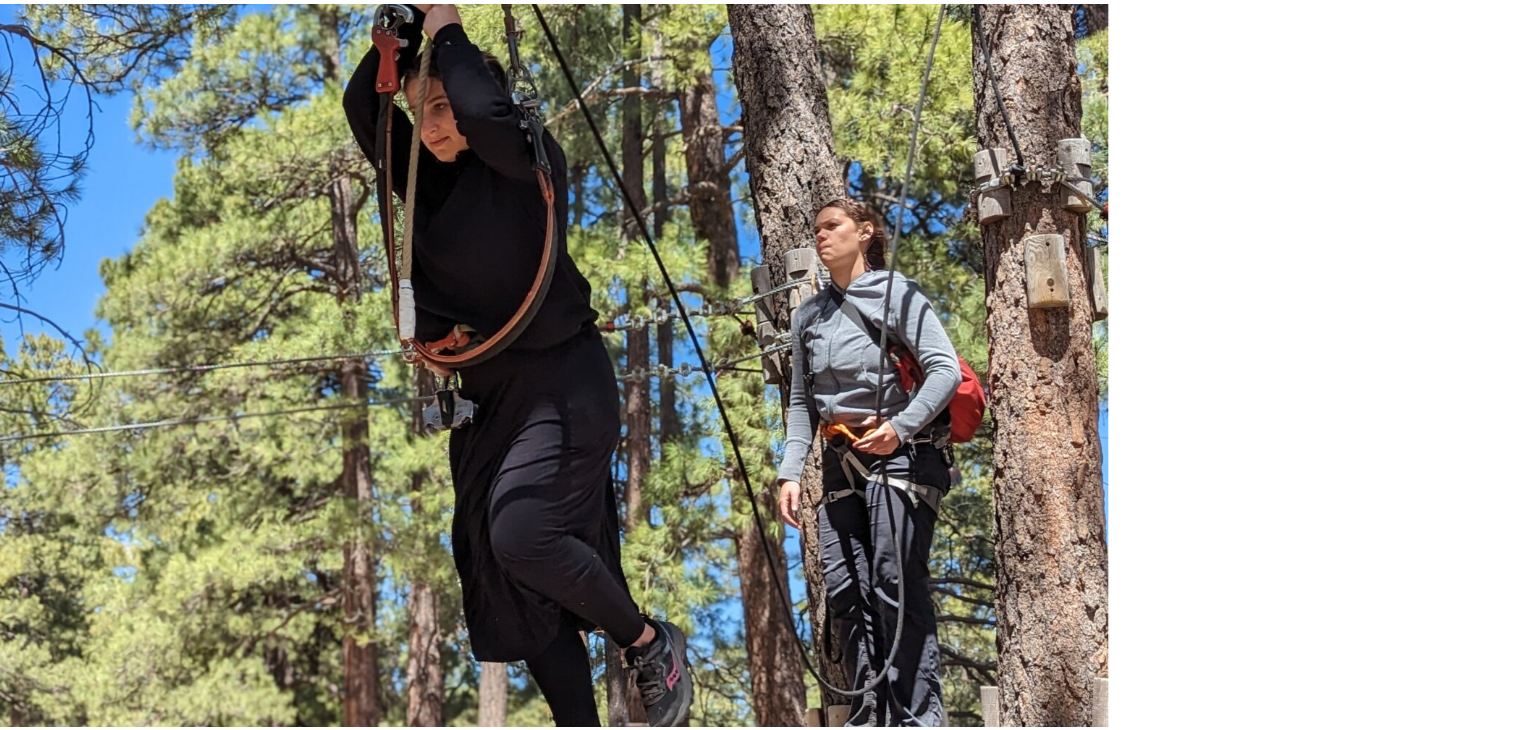 scroll, scrollTop: 13053, scrollLeft: 0, axis: vertical 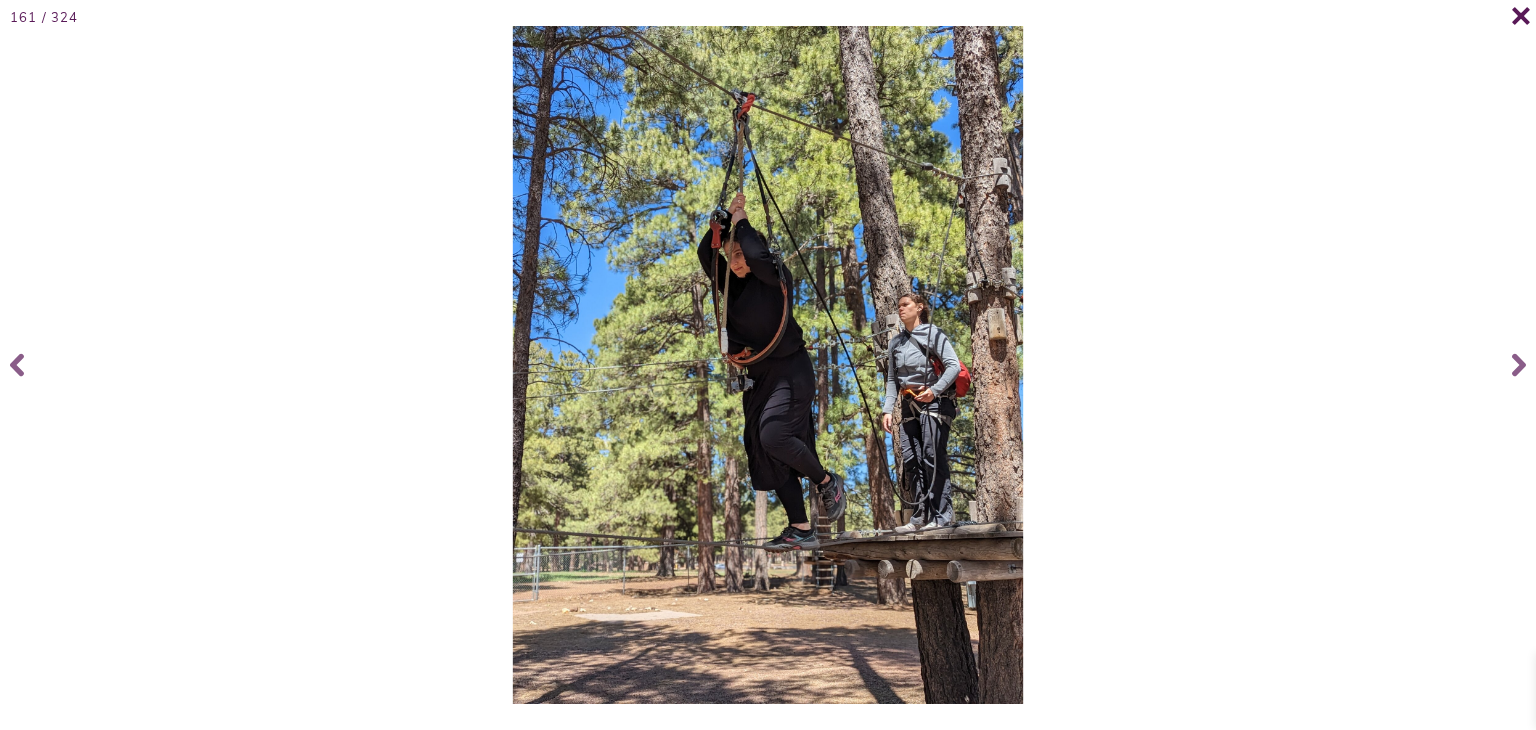 click at bounding box center (1511, 25) 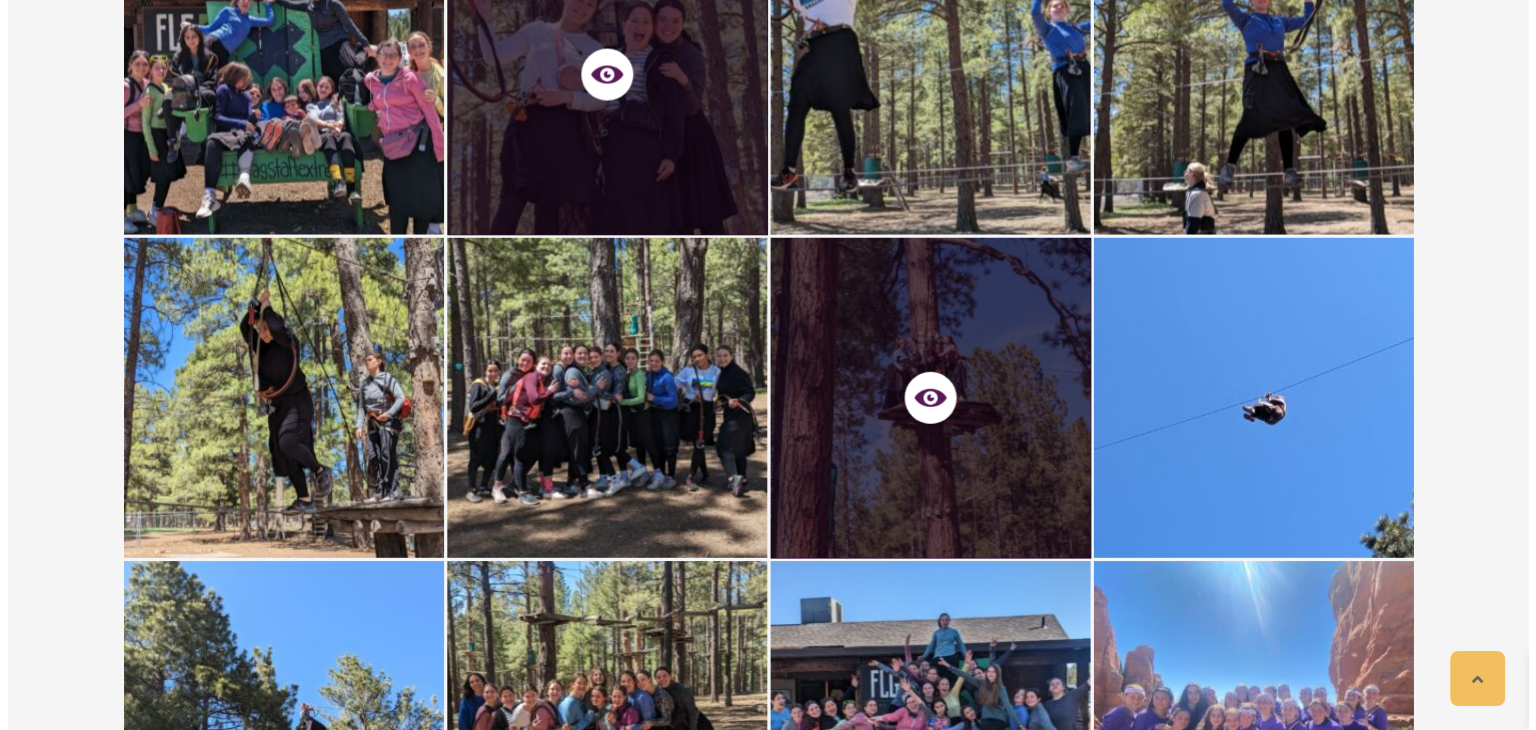 scroll, scrollTop: 13225, scrollLeft: 0, axis: vertical 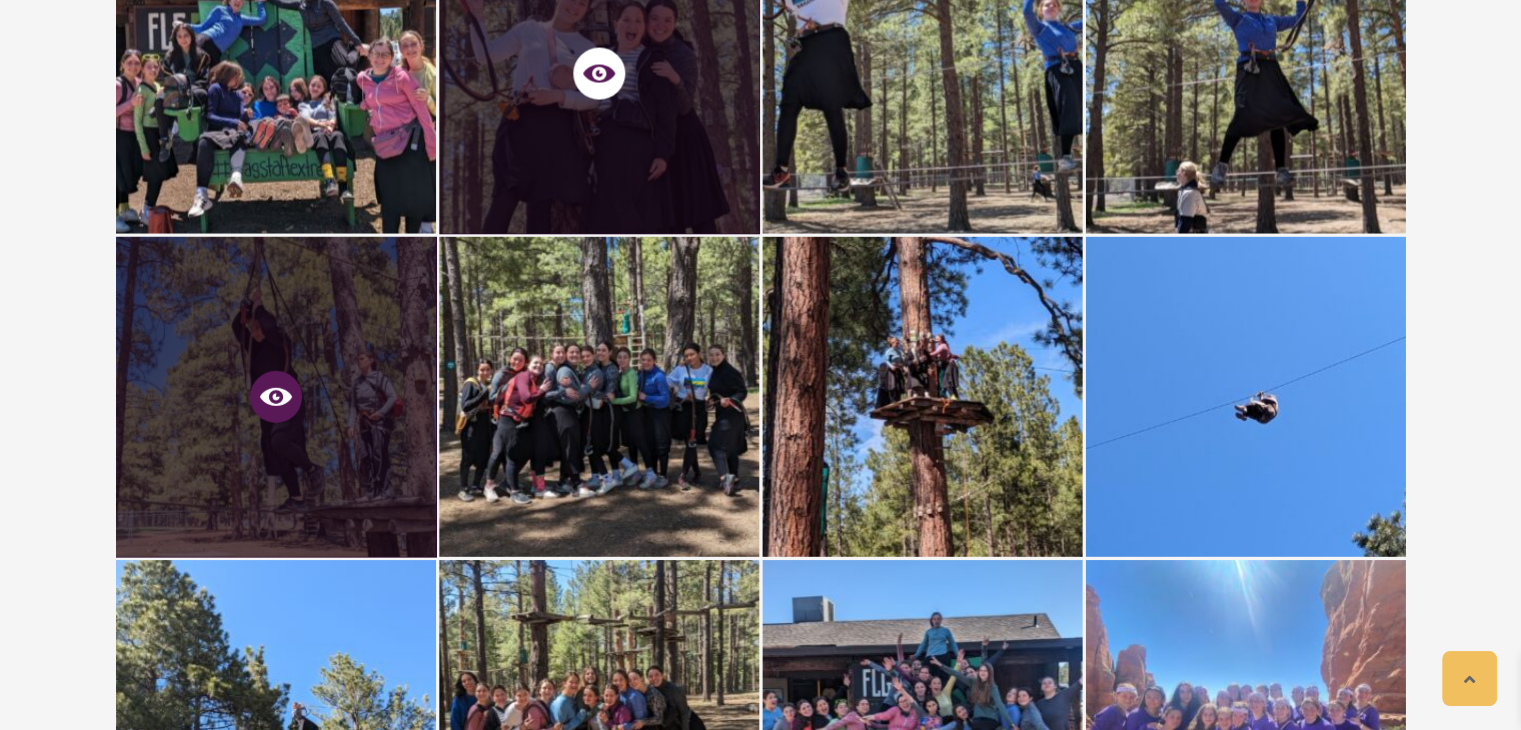 click 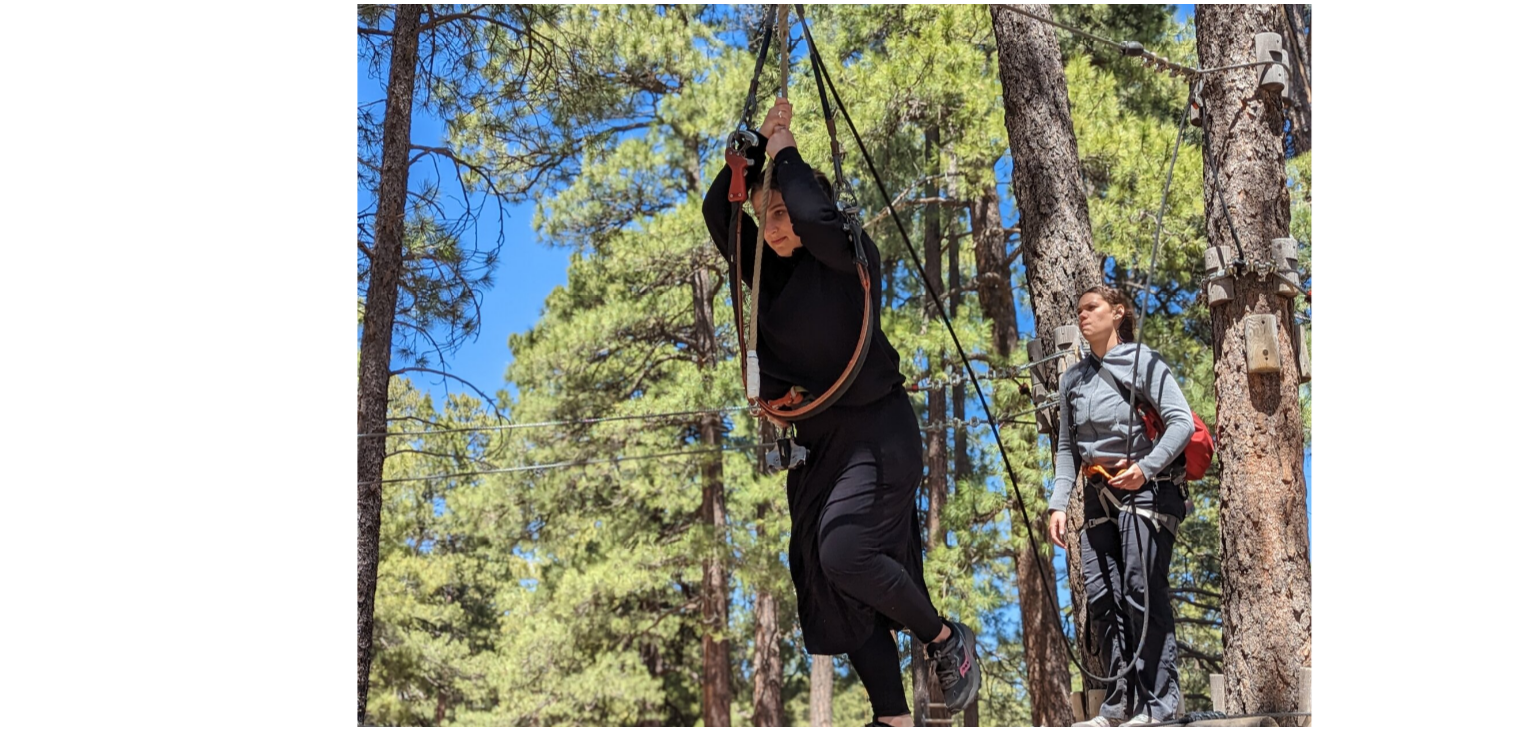 scroll, scrollTop: 13225, scrollLeft: 0, axis: vertical 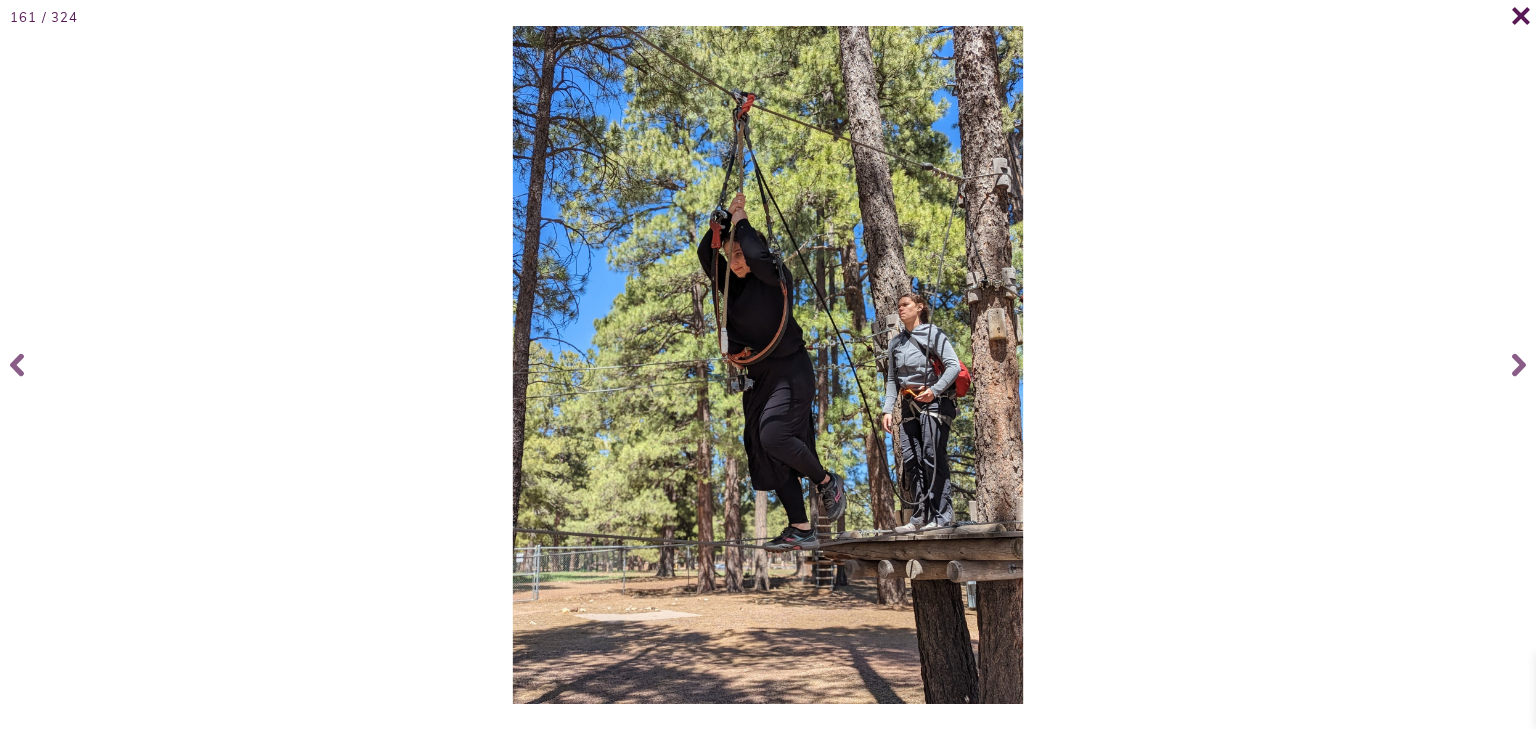 click 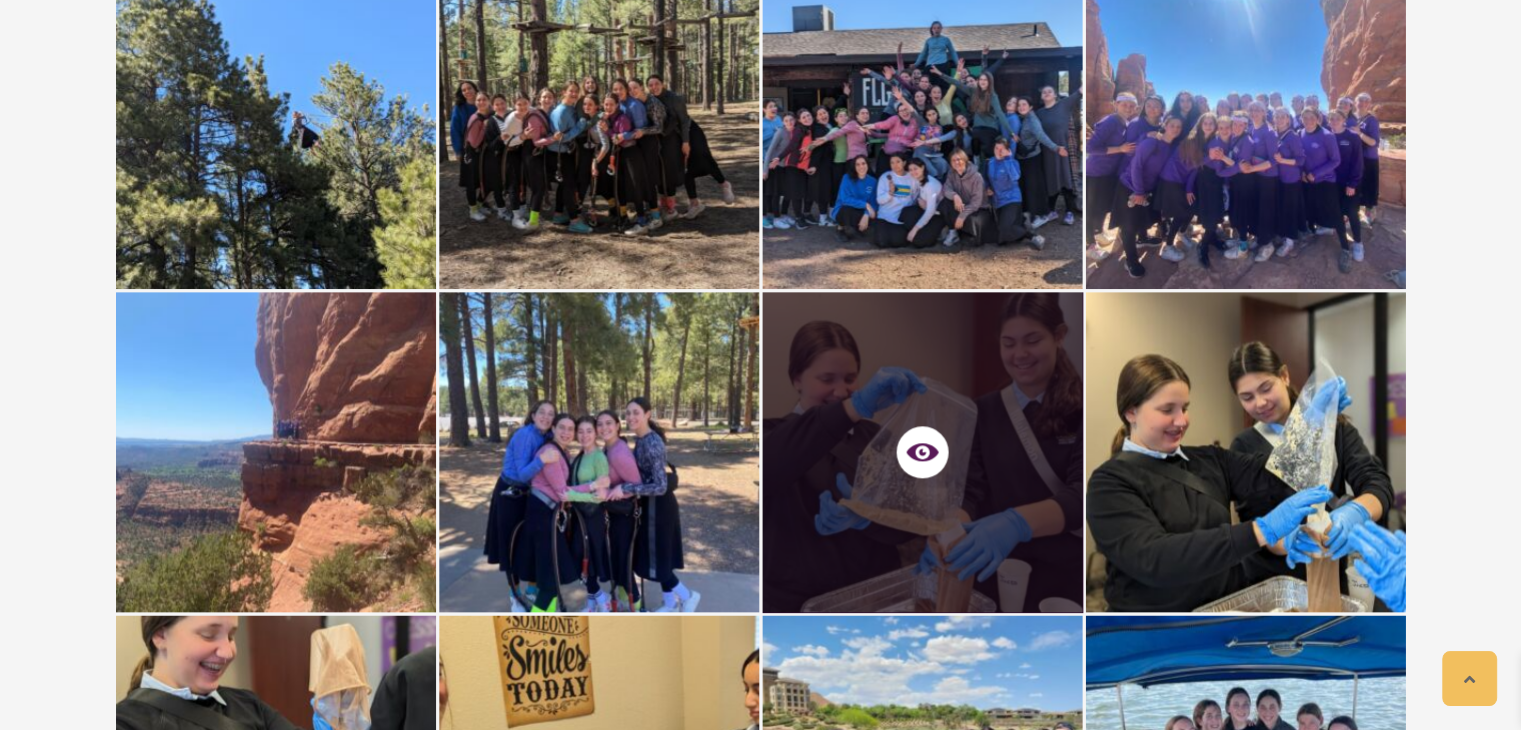 click at bounding box center [922, 452] 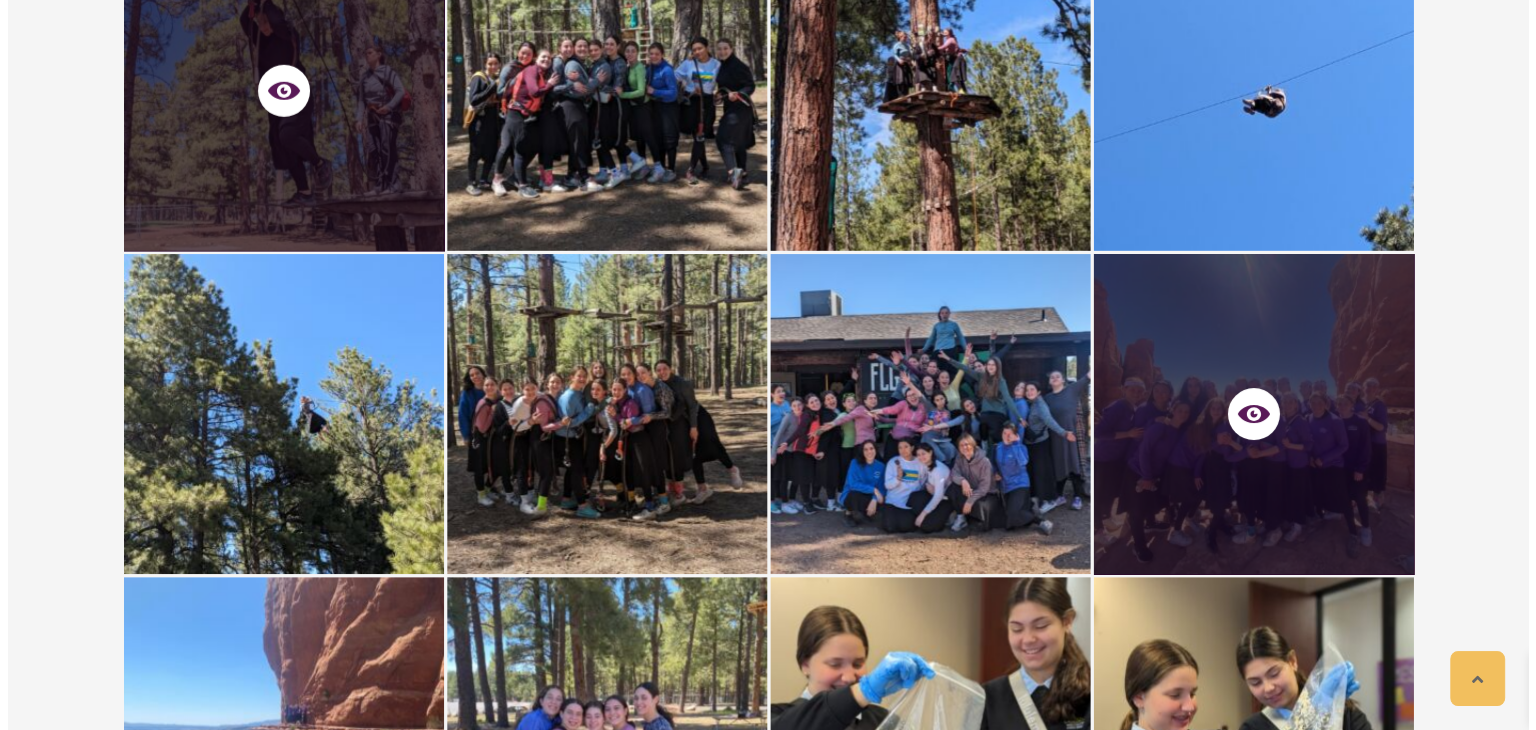 scroll, scrollTop: 13523, scrollLeft: 0, axis: vertical 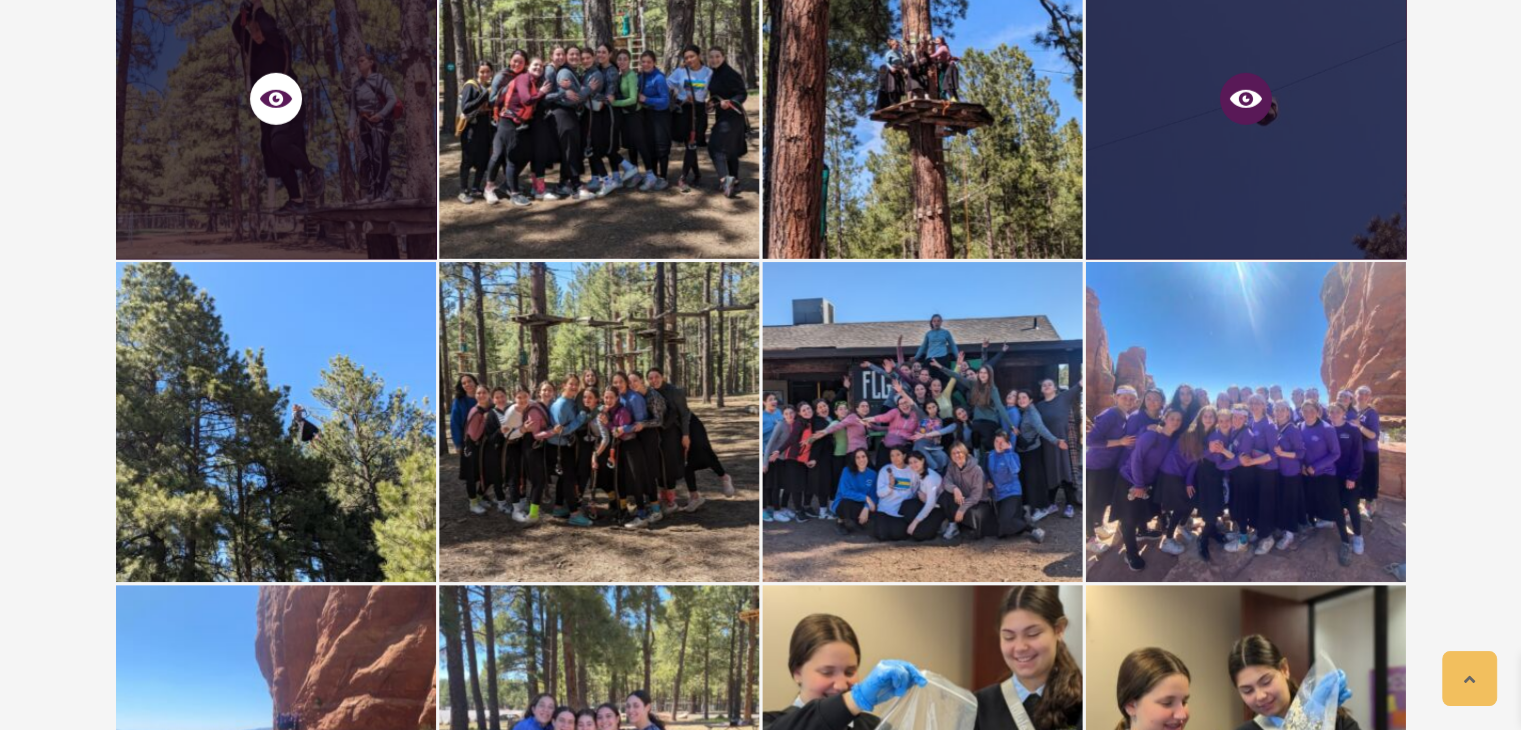 click 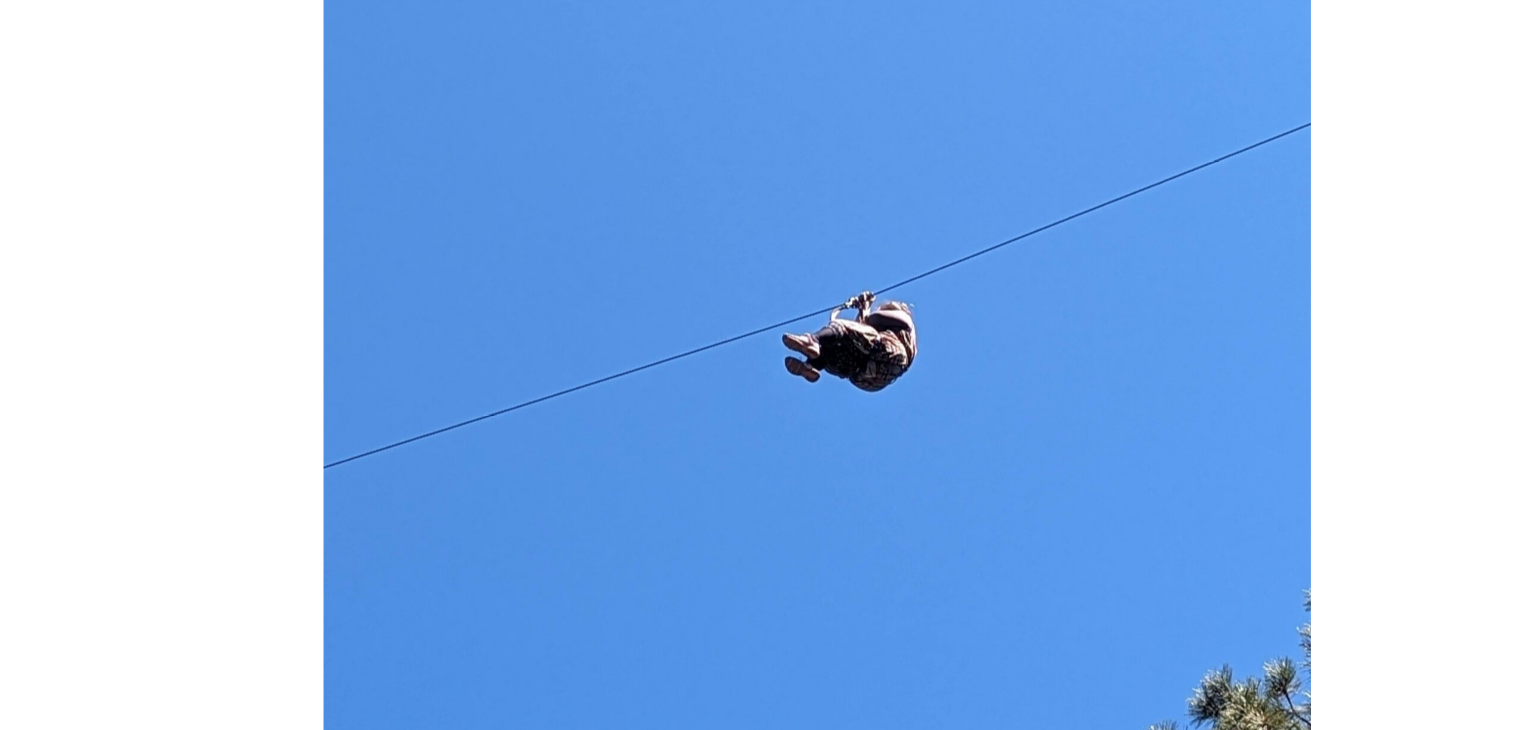 scroll, scrollTop: 13523, scrollLeft: 0, axis: vertical 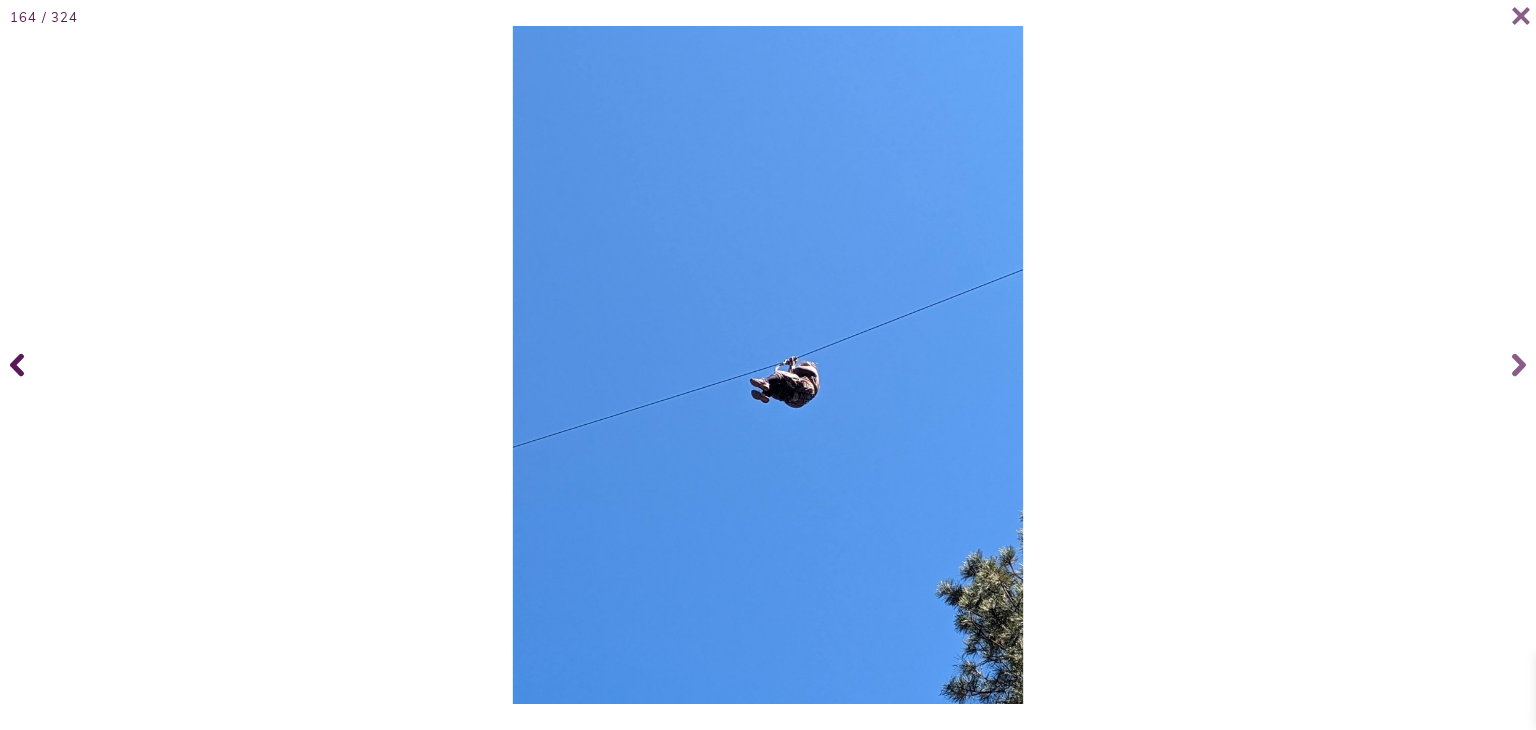 click 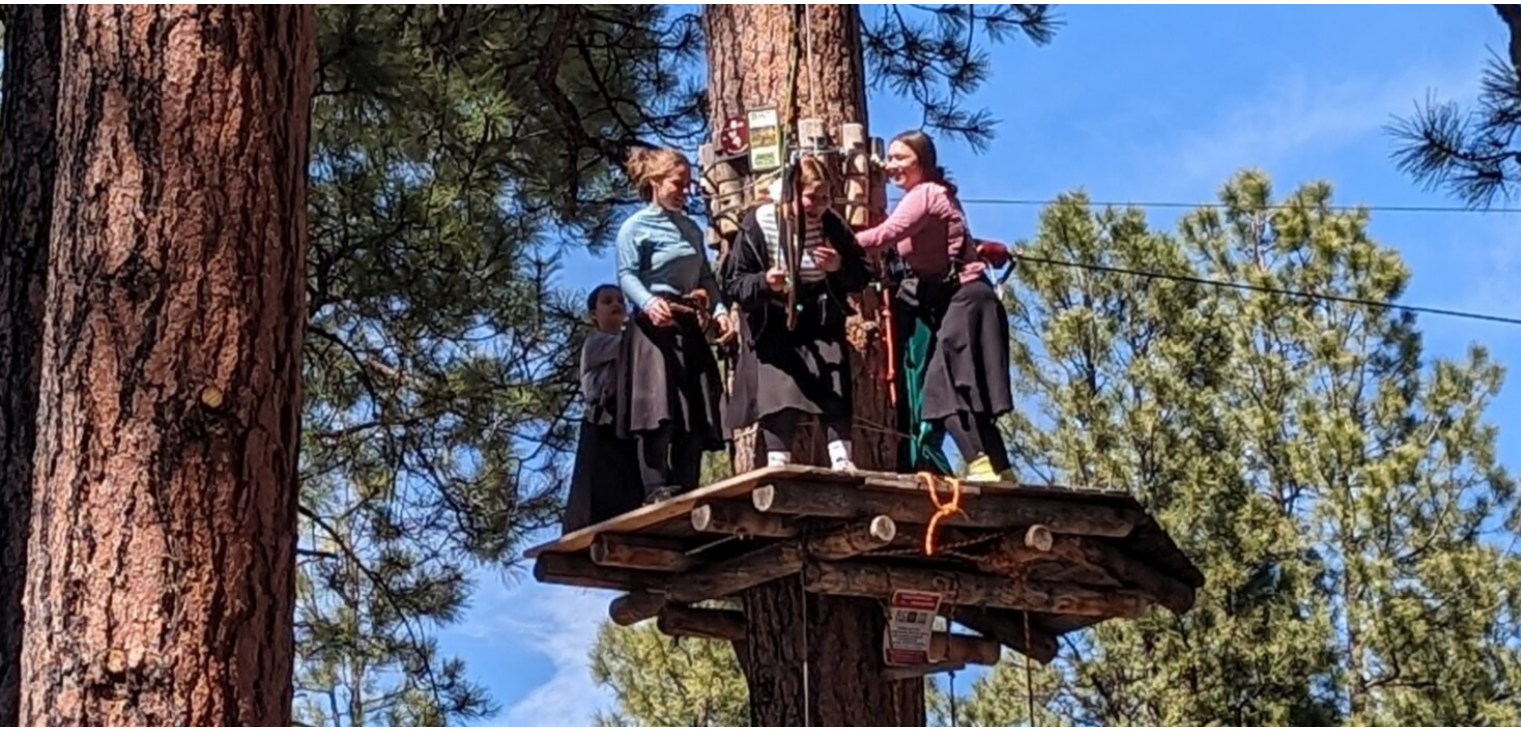 scroll, scrollTop: 13523, scrollLeft: 0, axis: vertical 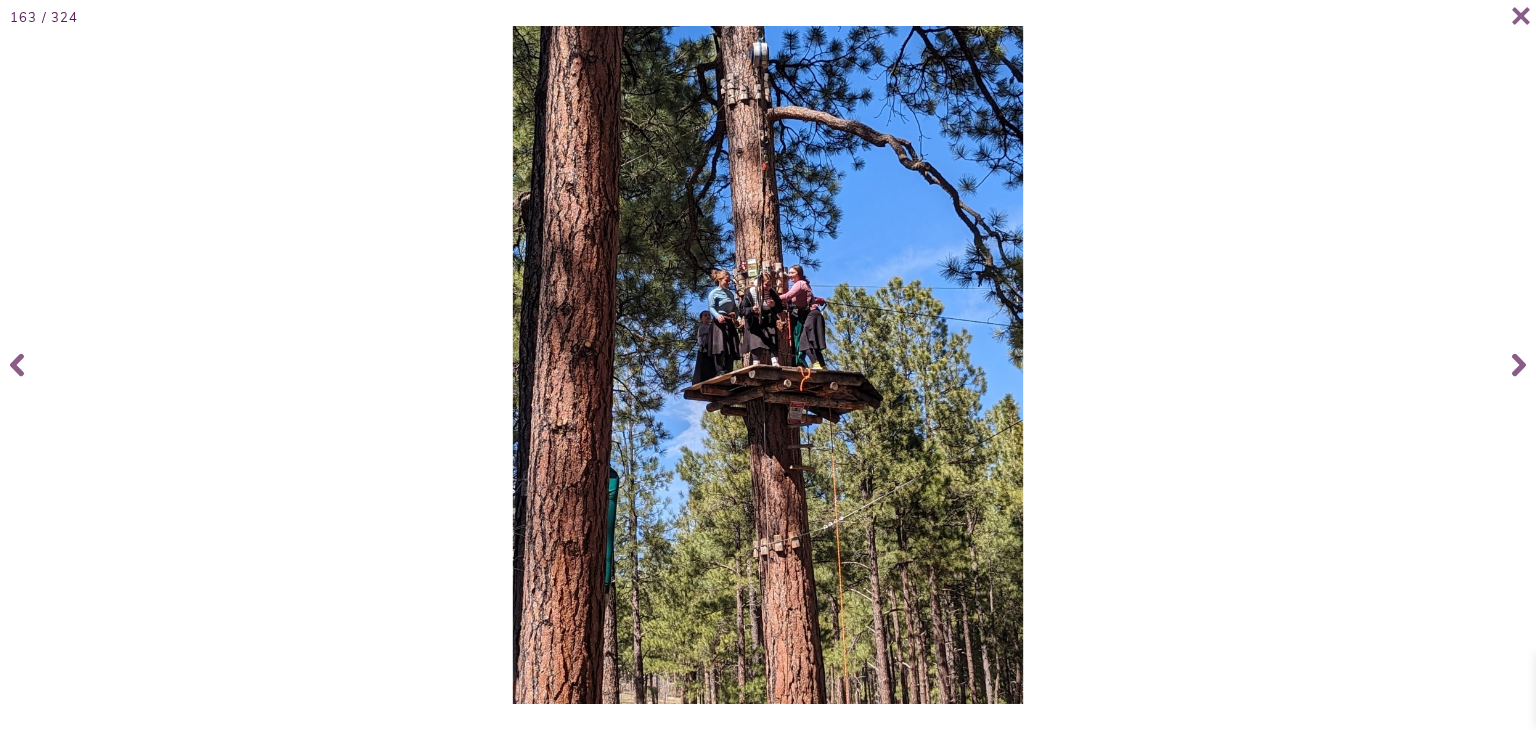 click at bounding box center [1511, 25] 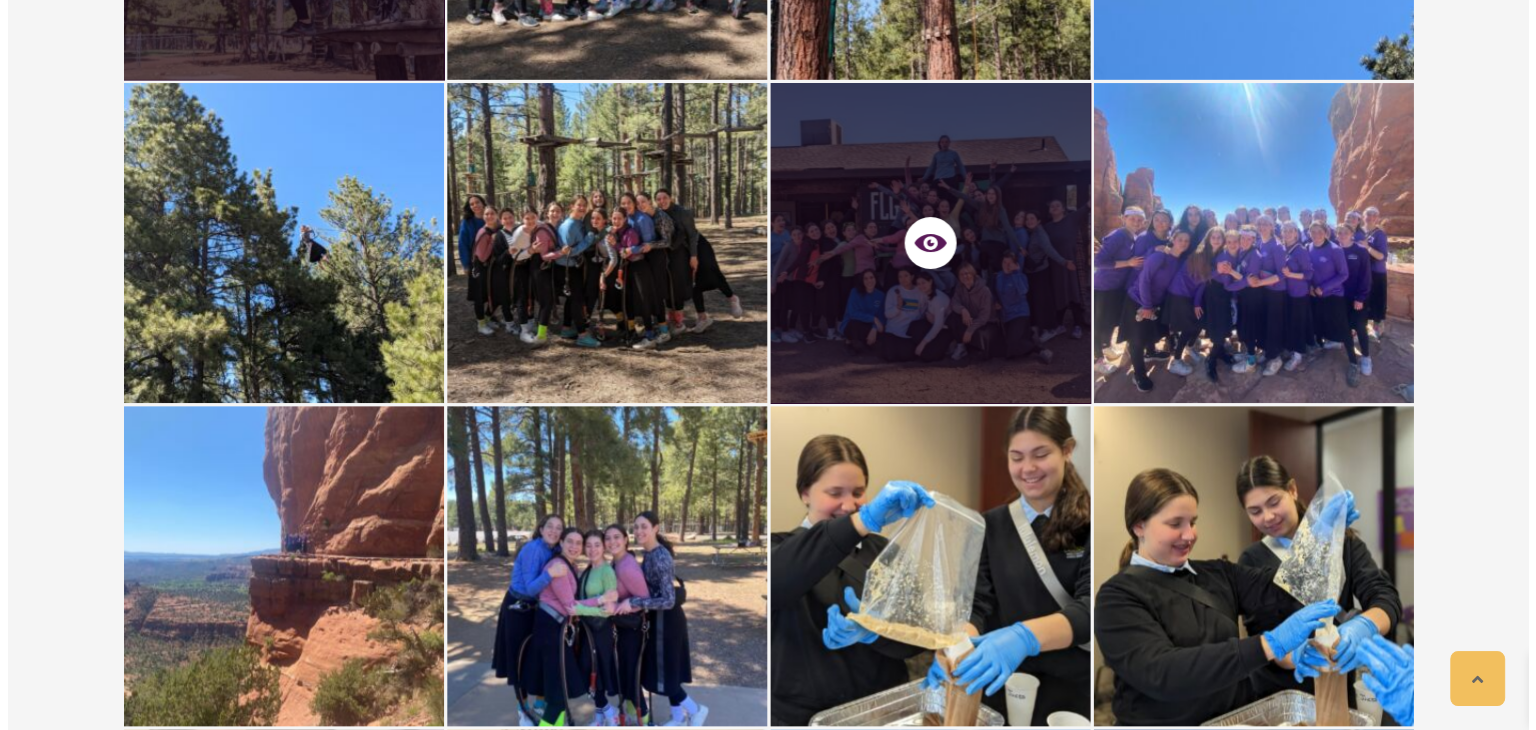 scroll, scrollTop: 13709, scrollLeft: 0, axis: vertical 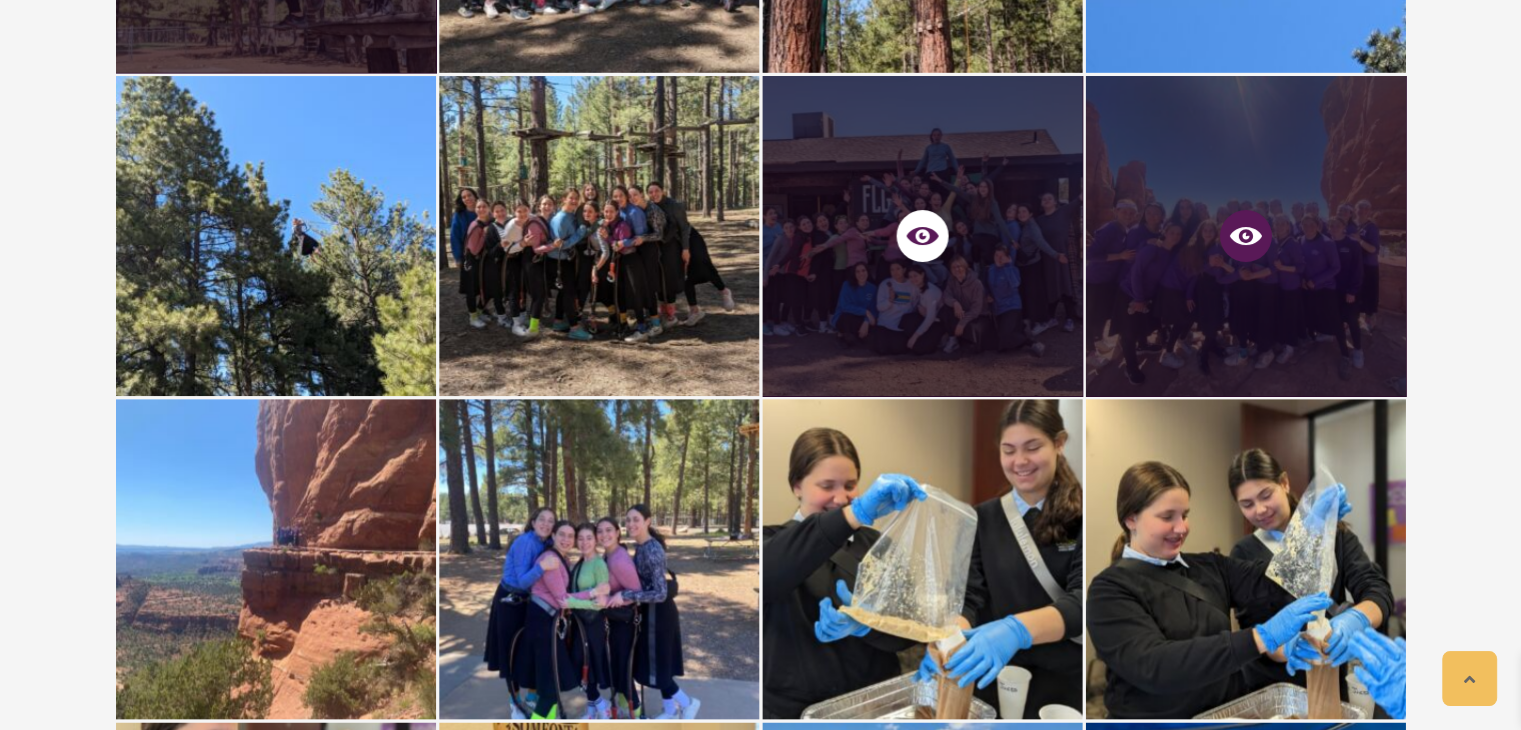 click 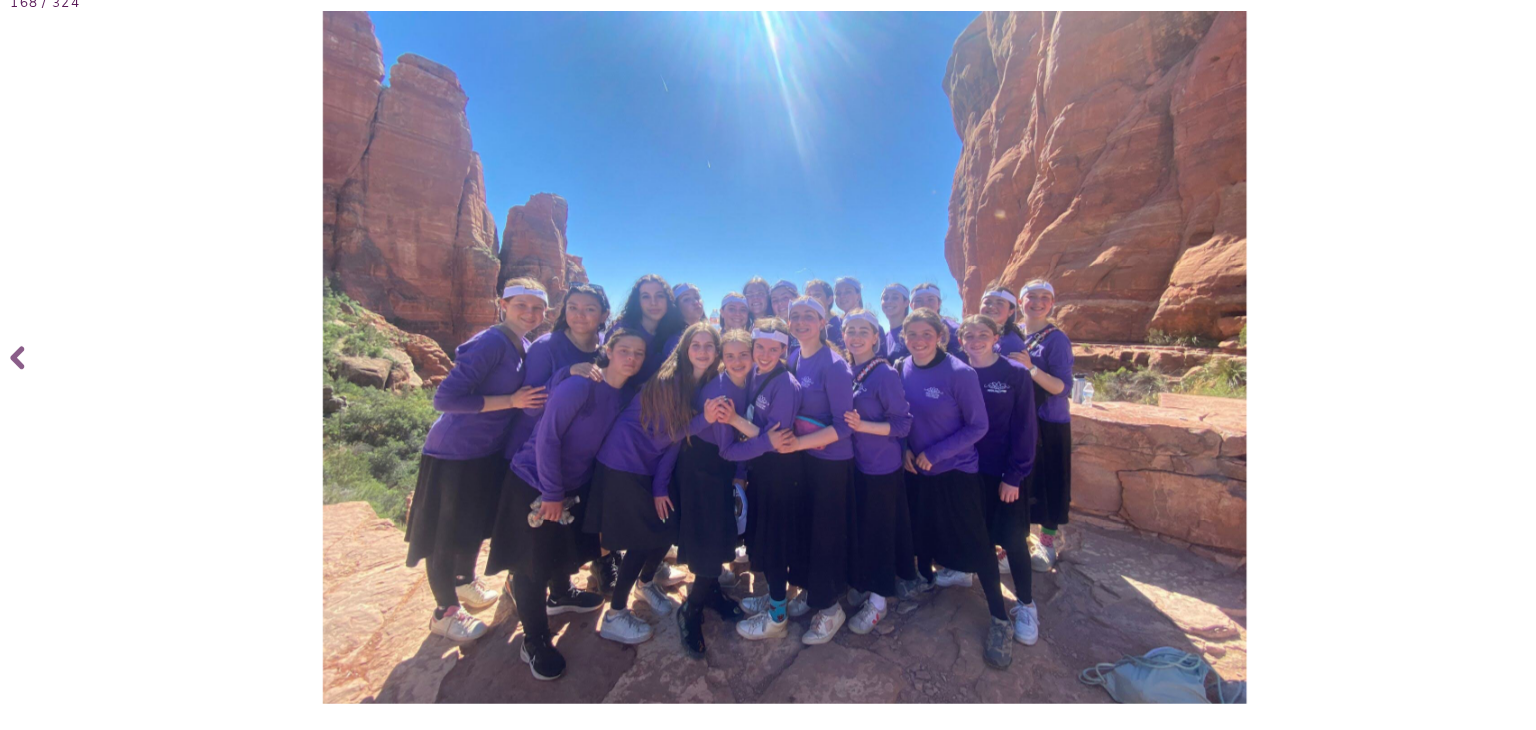 scroll, scrollTop: 13703, scrollLeft: 0, axis: vertical 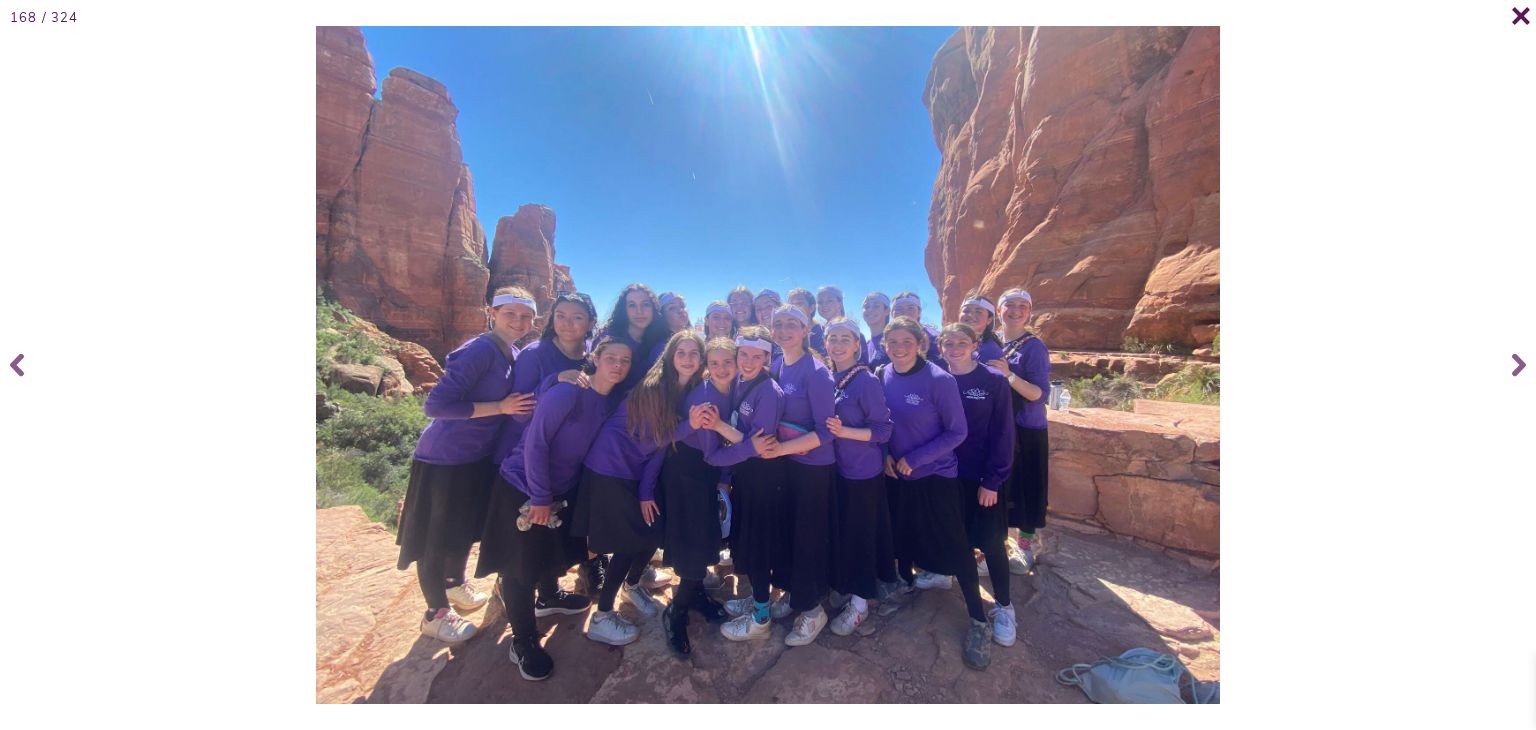 click 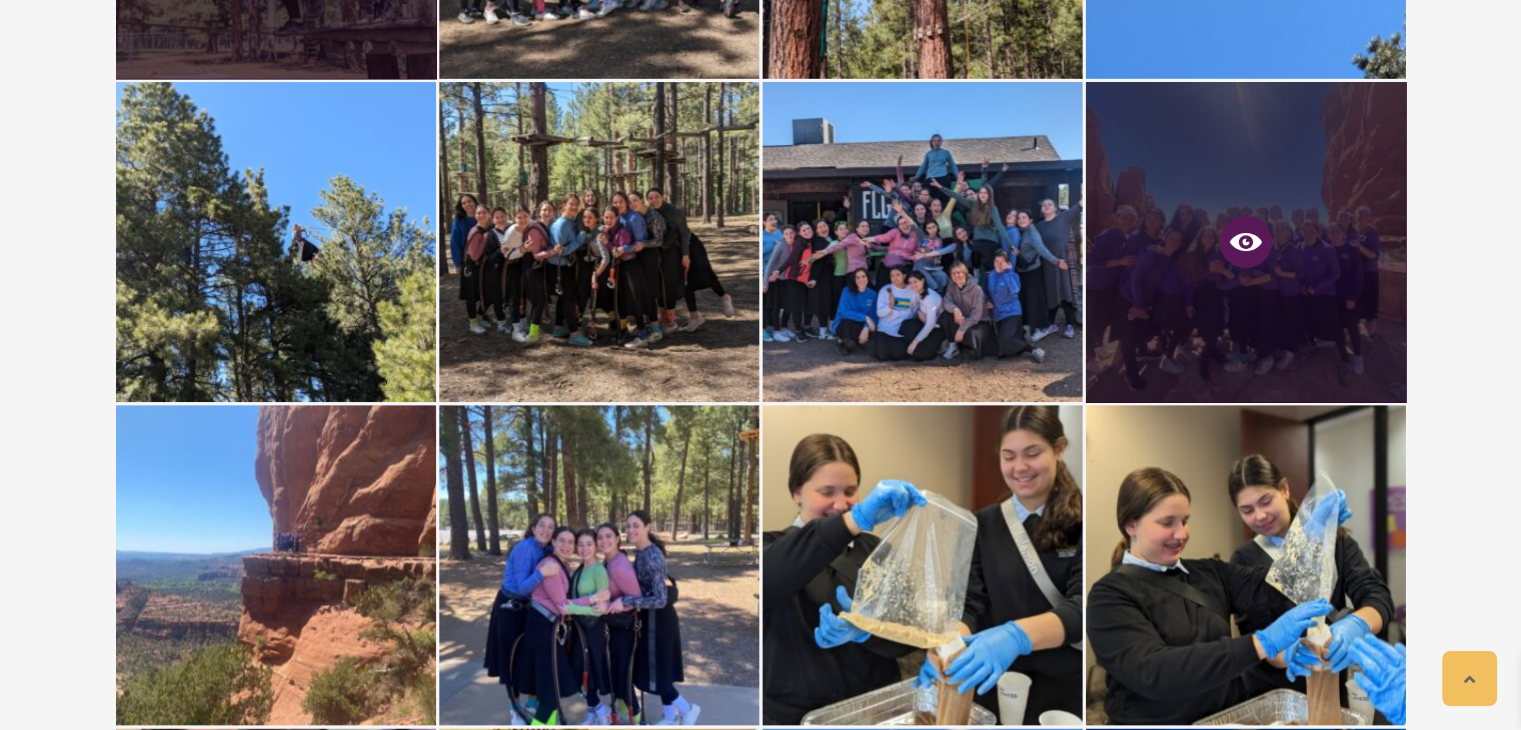 click 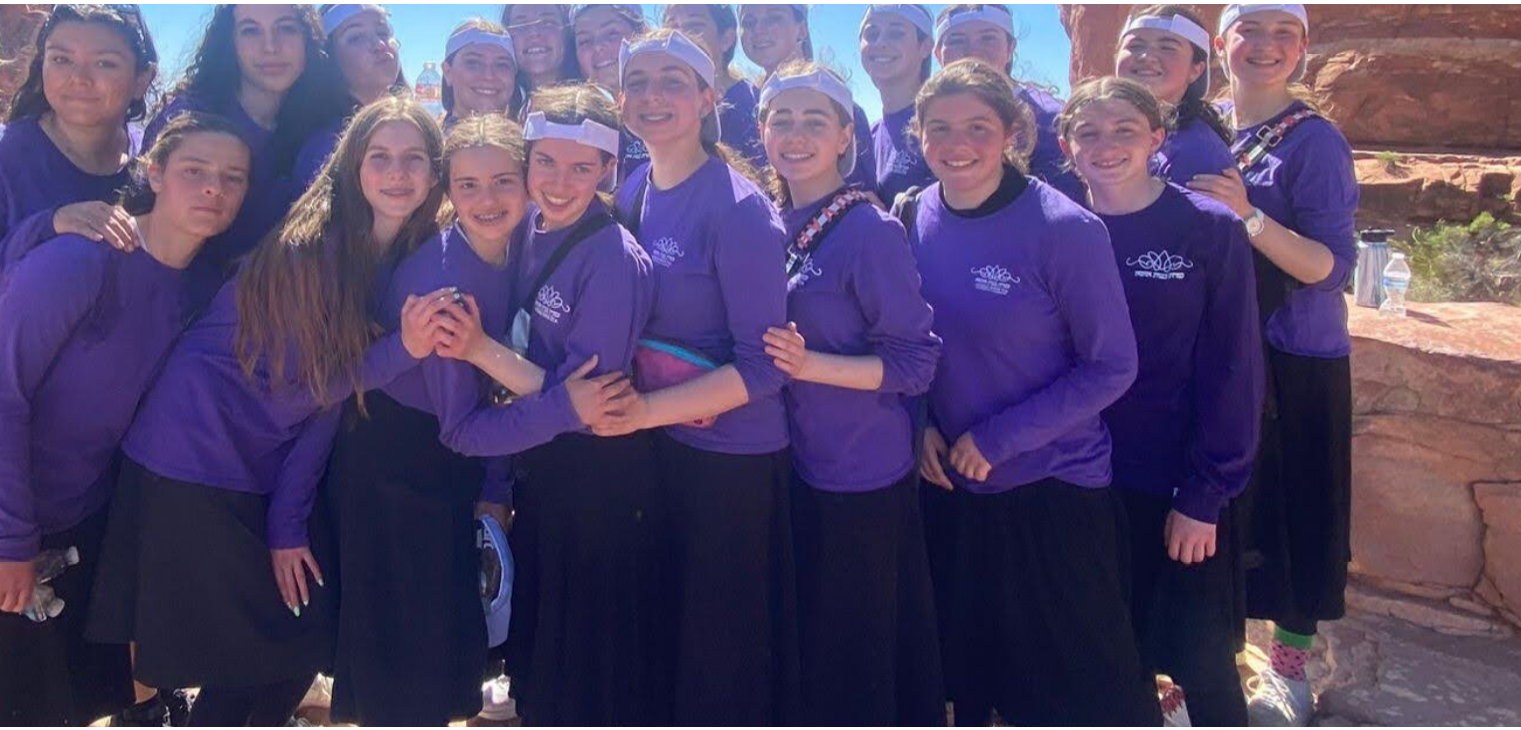 scroll, scrollTop: 13703, scrollLeft: 0, axis: vertical 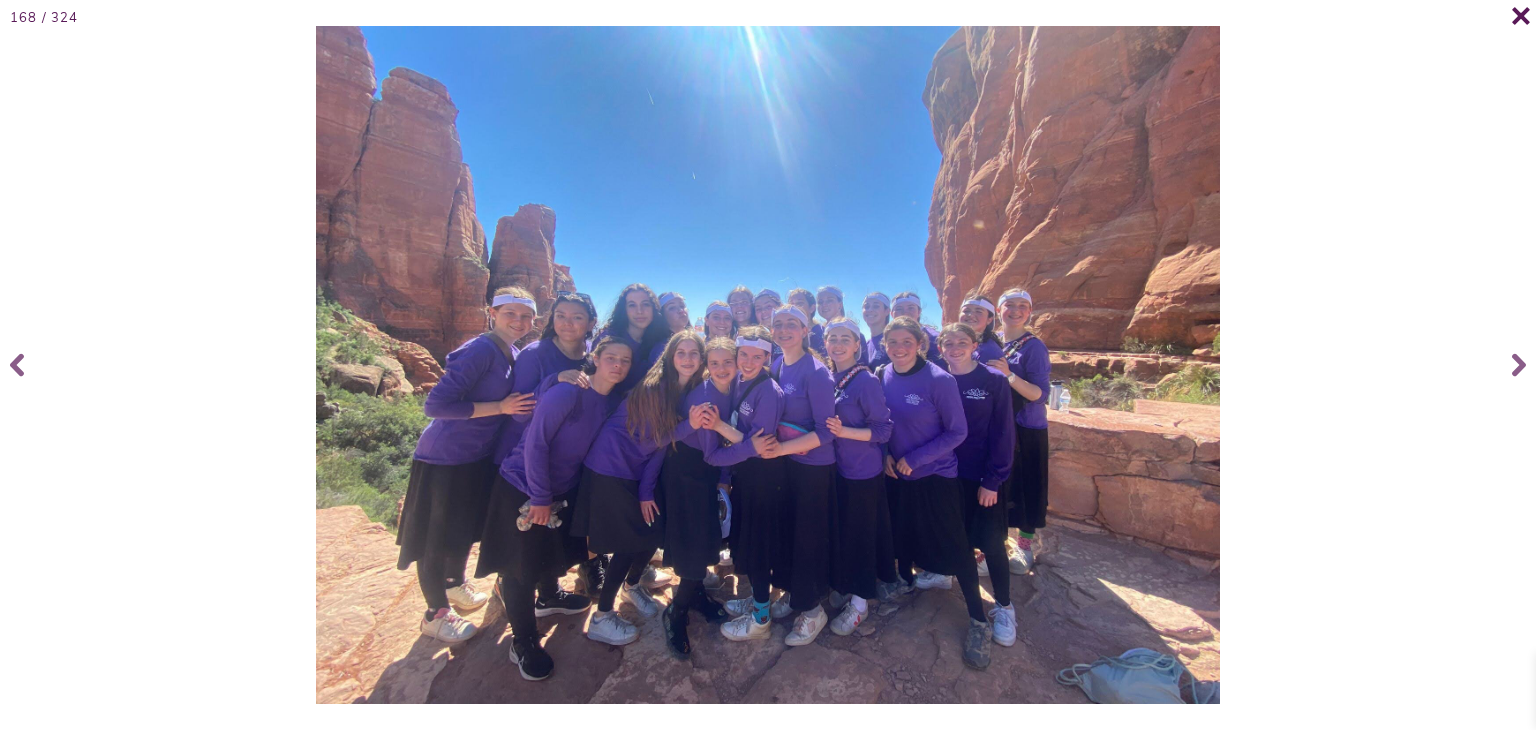click 